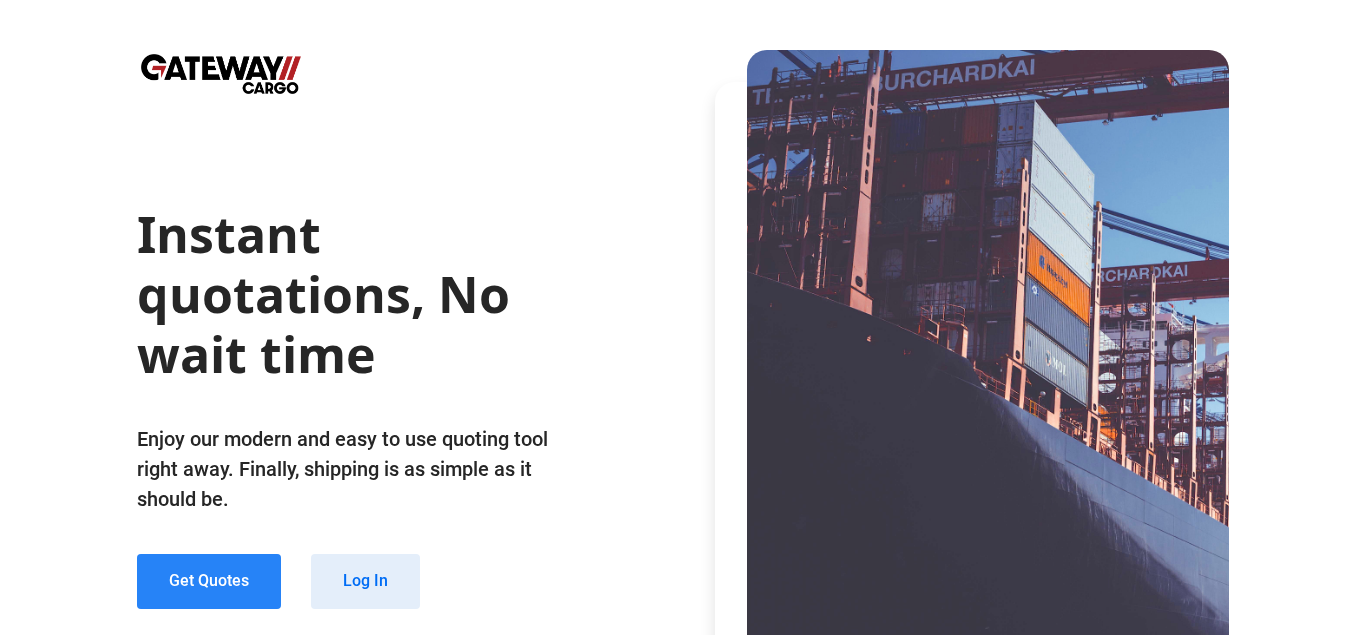 scroll, scrollTop: 0, scrollLeft: 0, axis: both 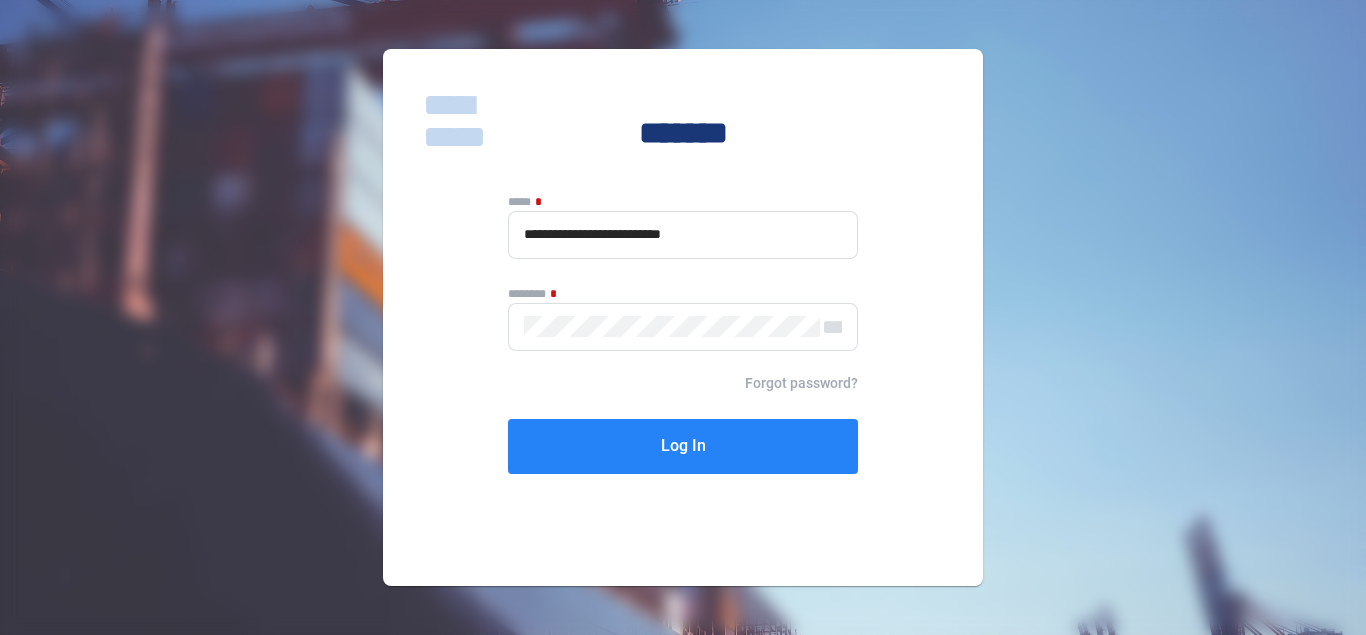 click on "Log In" 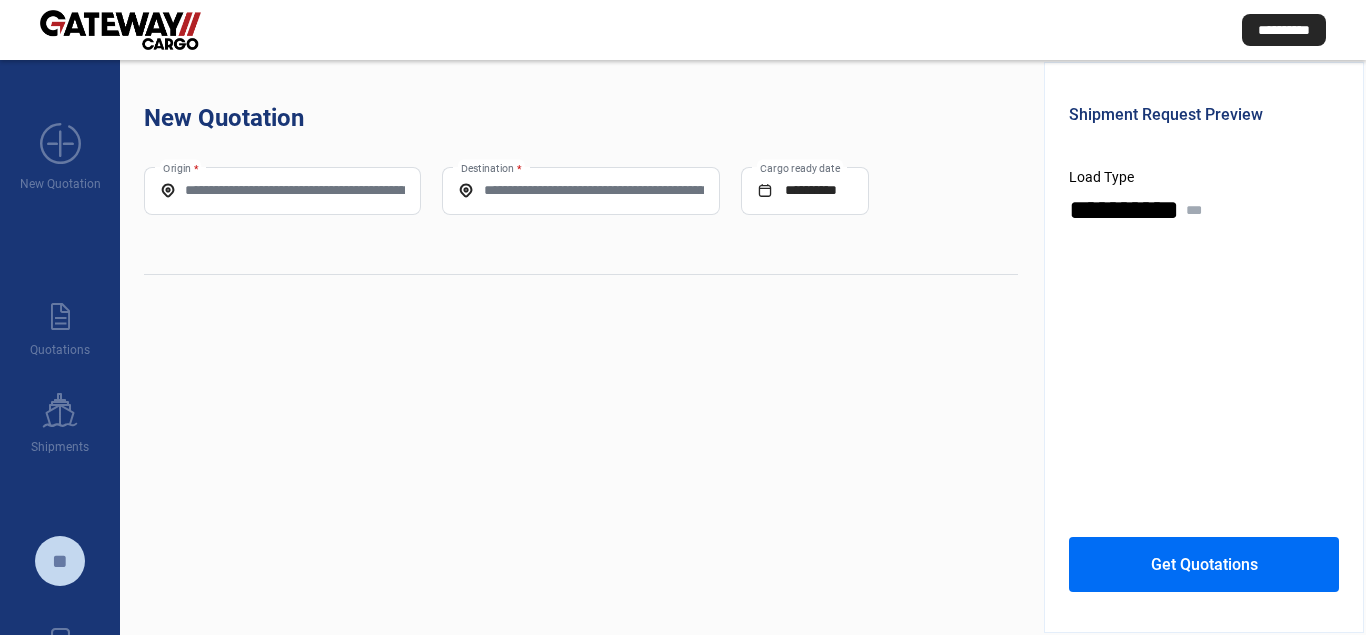 click on "Origin *" at bounding box center [282, 190] 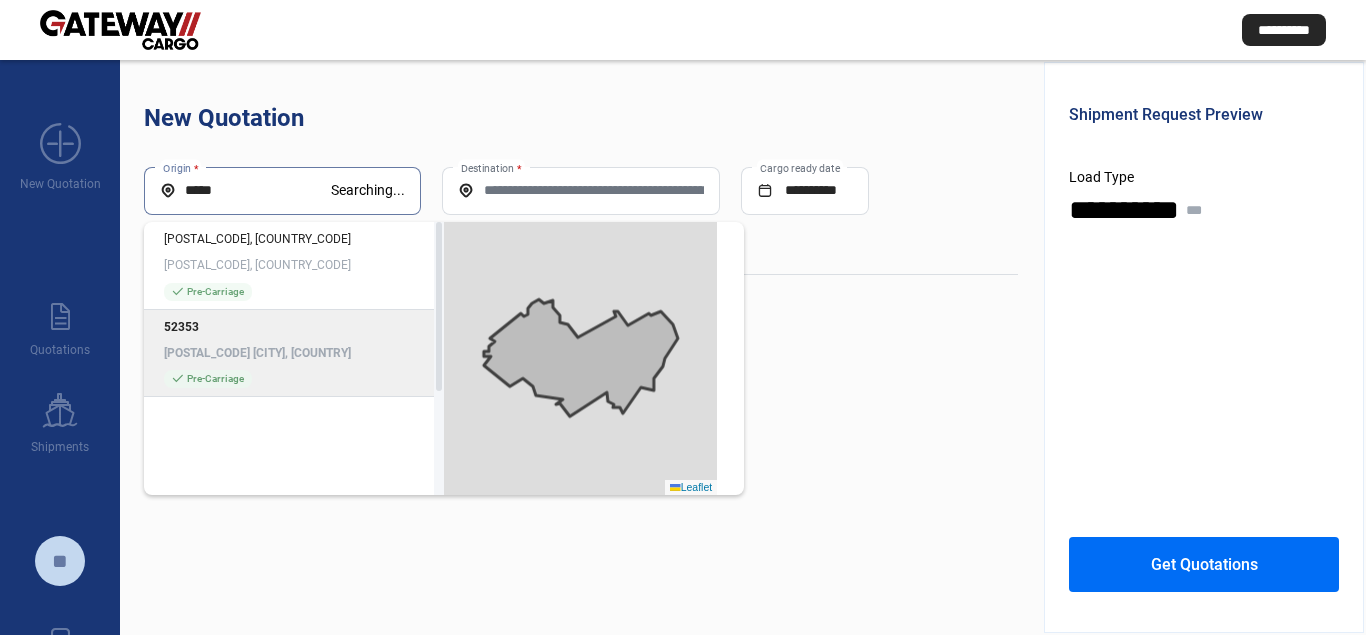 click on "[POSTAL_CODE] [CITY], [COUNTRY]" 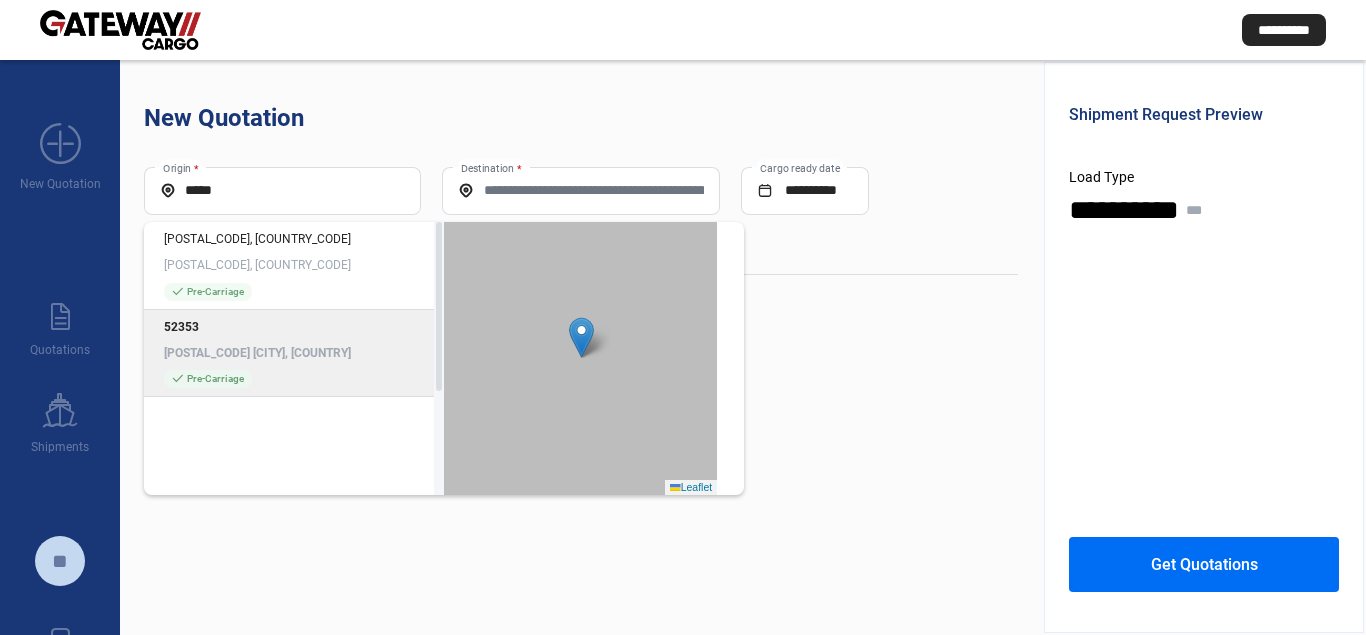 type on "**********" 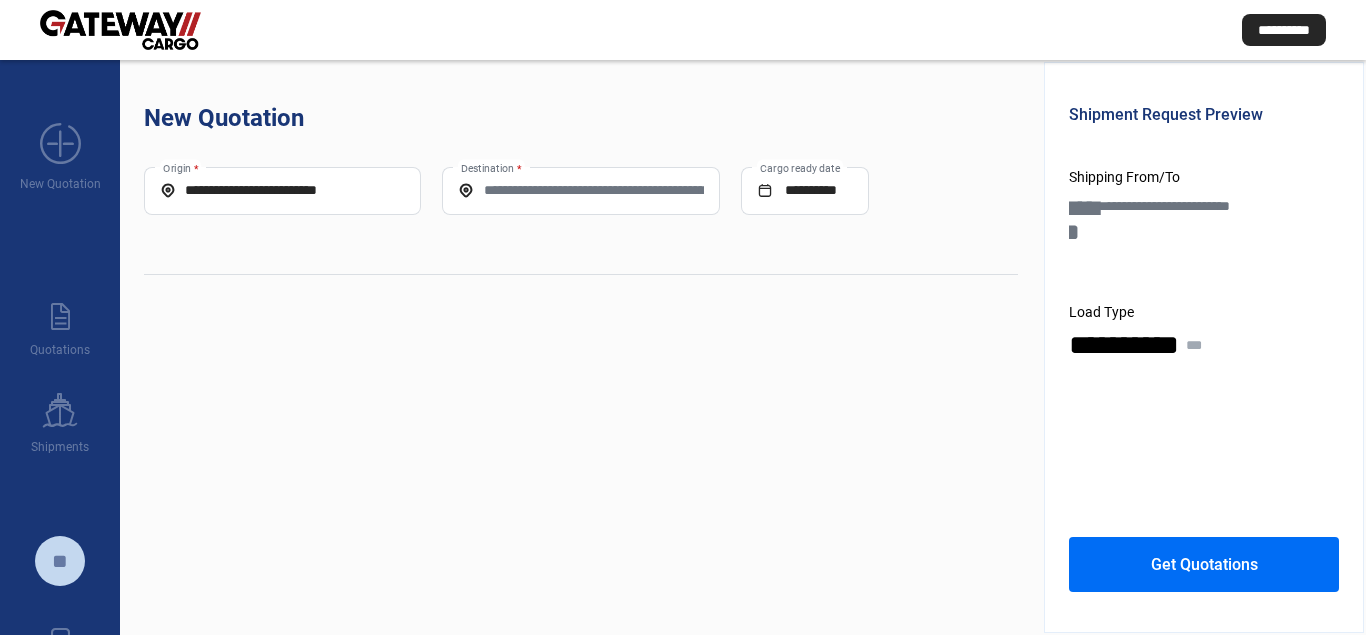 click on "Destination *" at bounding box center (580, 190) 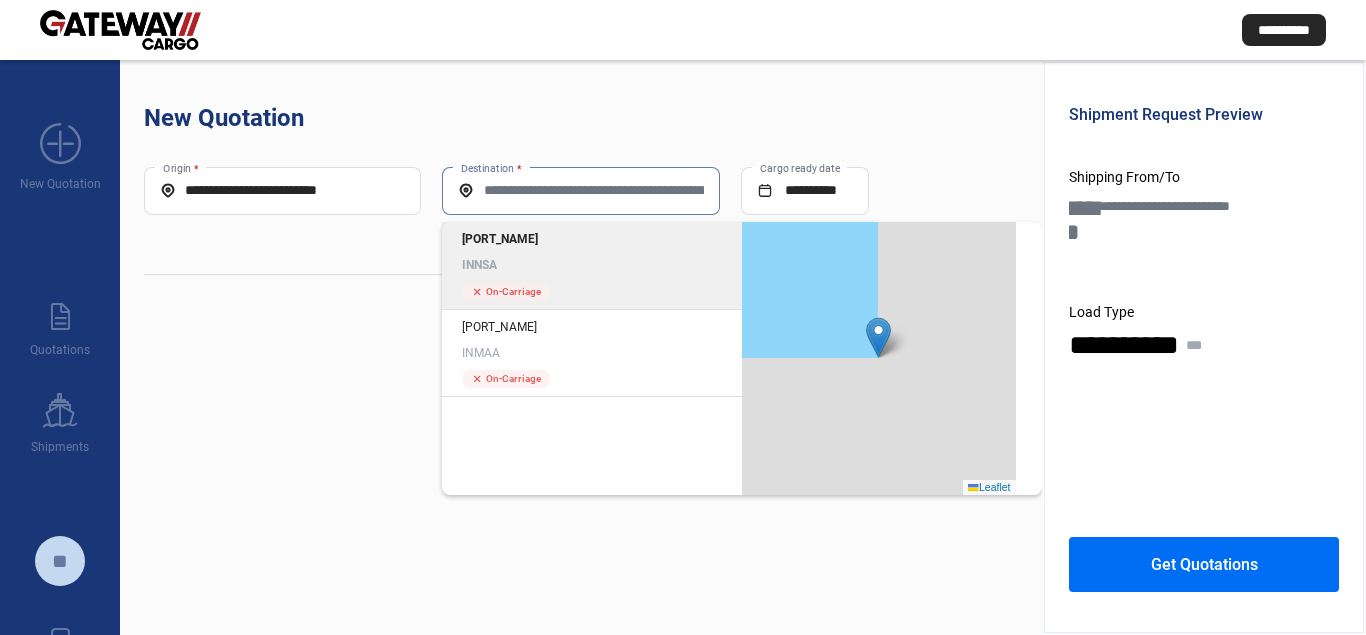 click on "[CITY] (Nhava Sheva) INNSA" 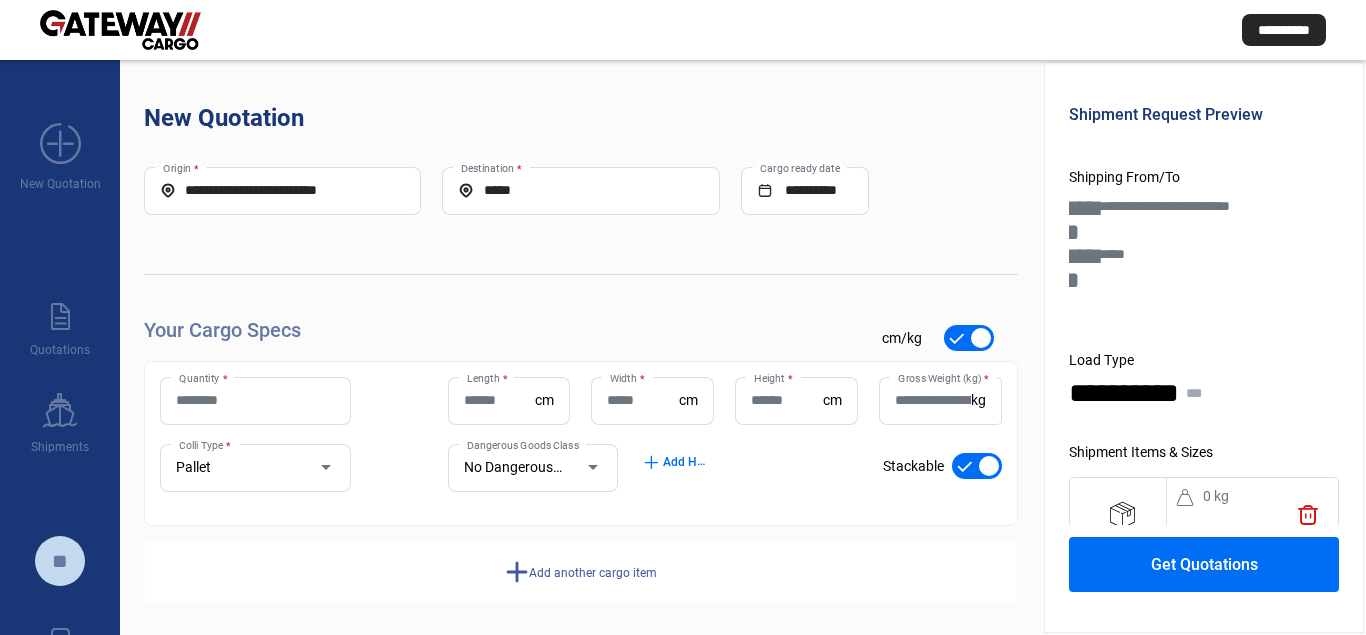 click on "Quantity *" at bounding box center (255, 400) 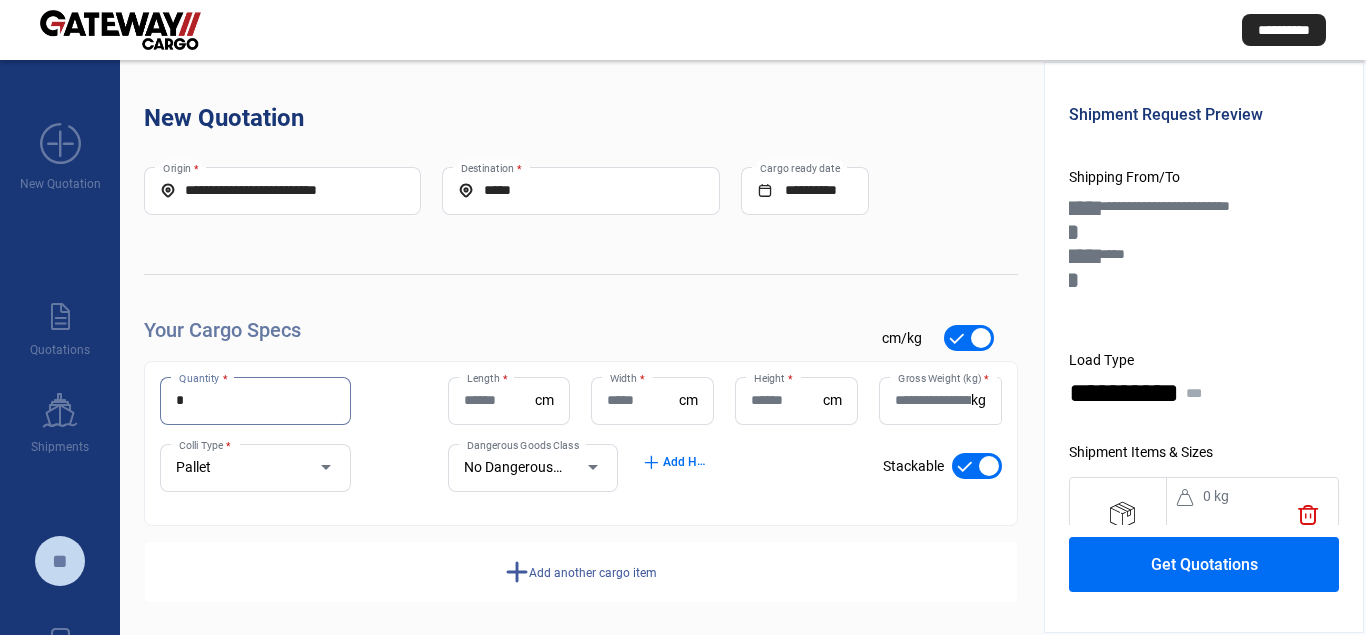 type on "*" 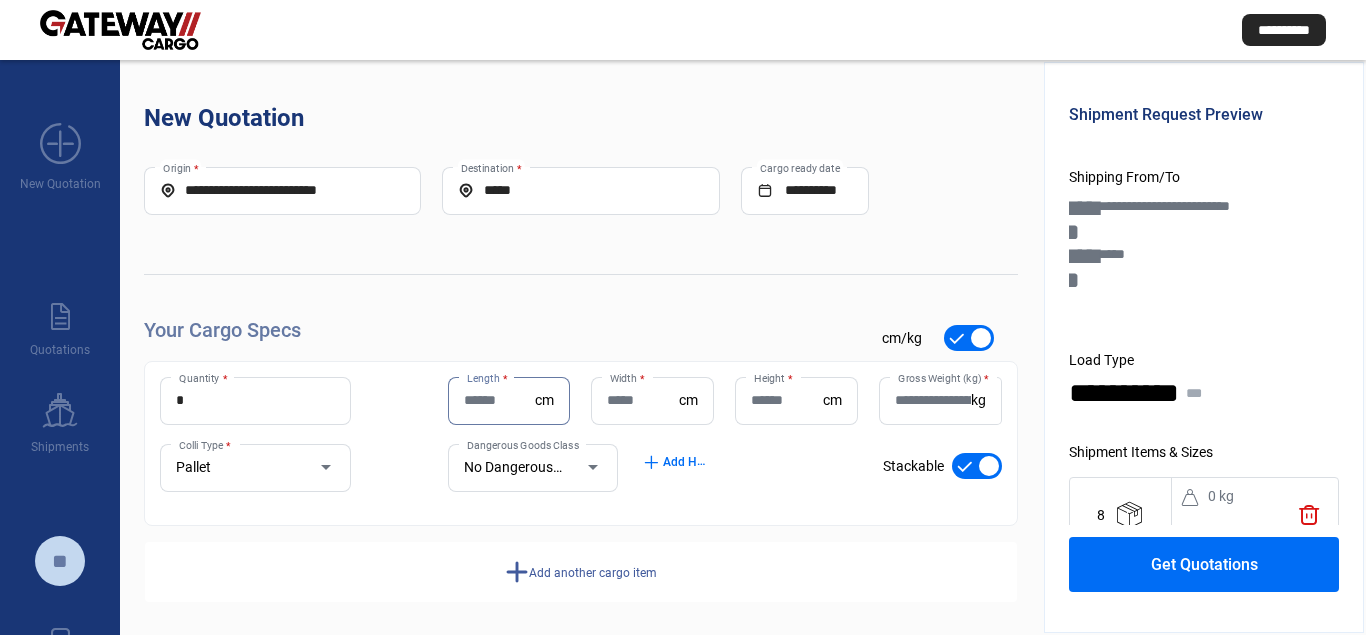 type on "*" 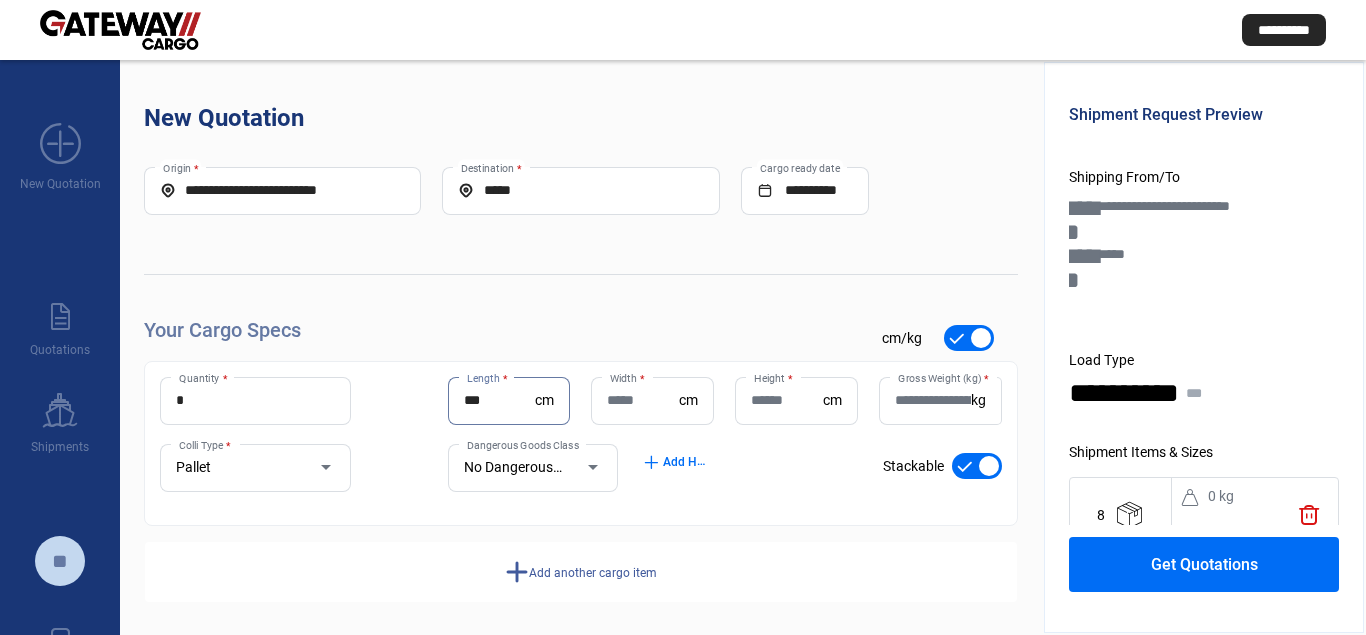 type on "***" 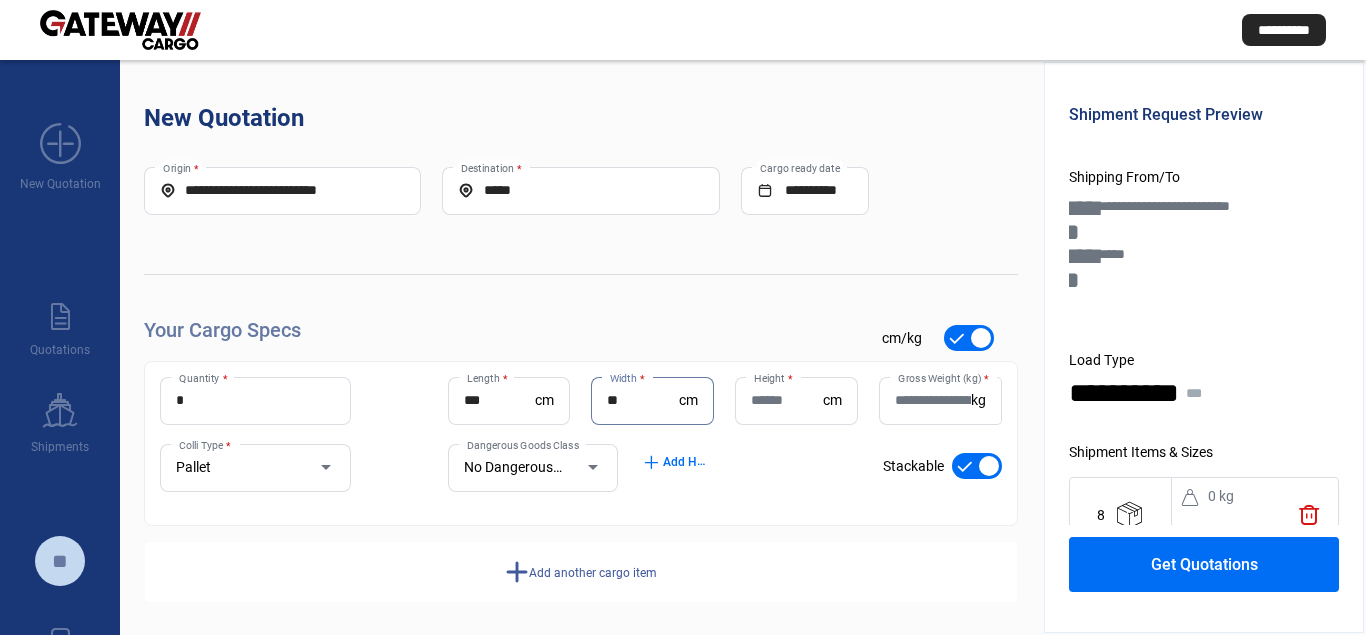 type on "**" 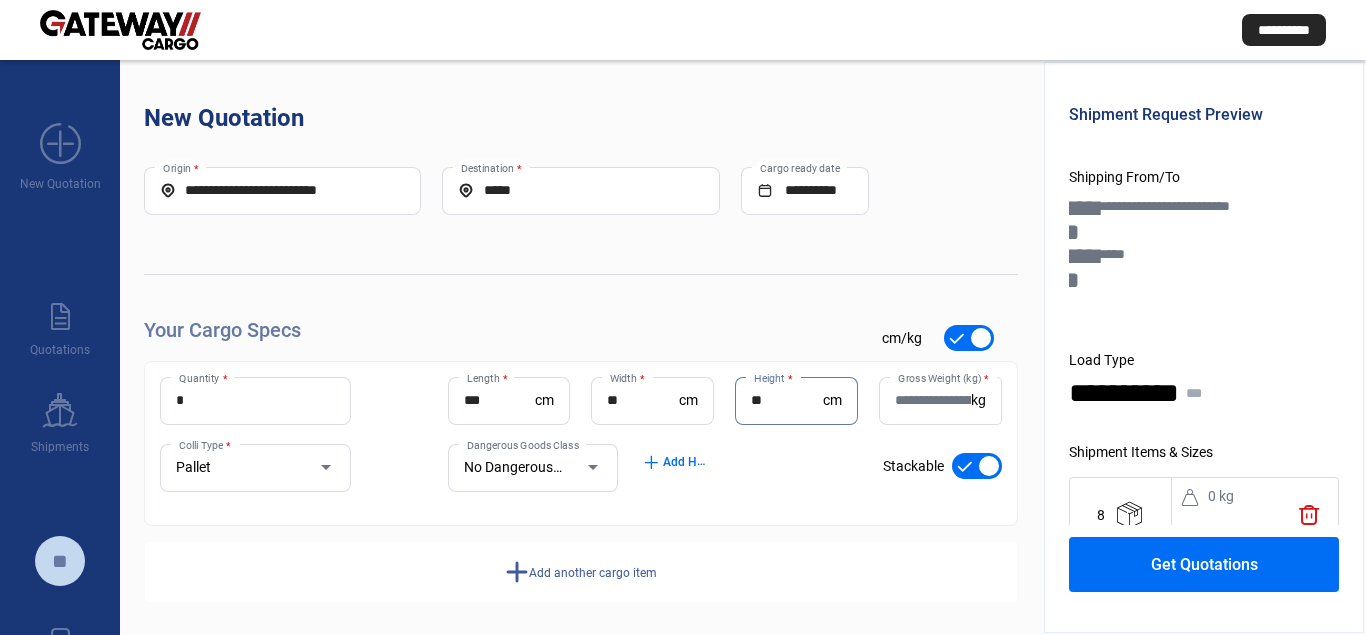 type on "**" 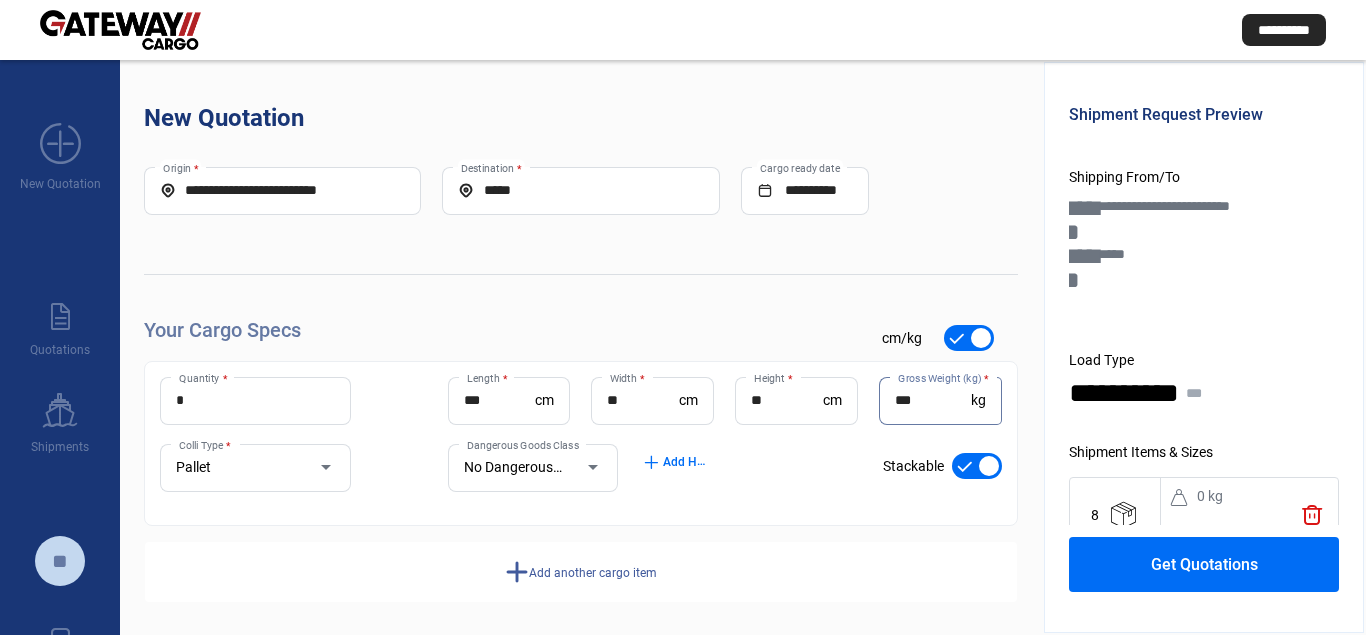 type on "***" 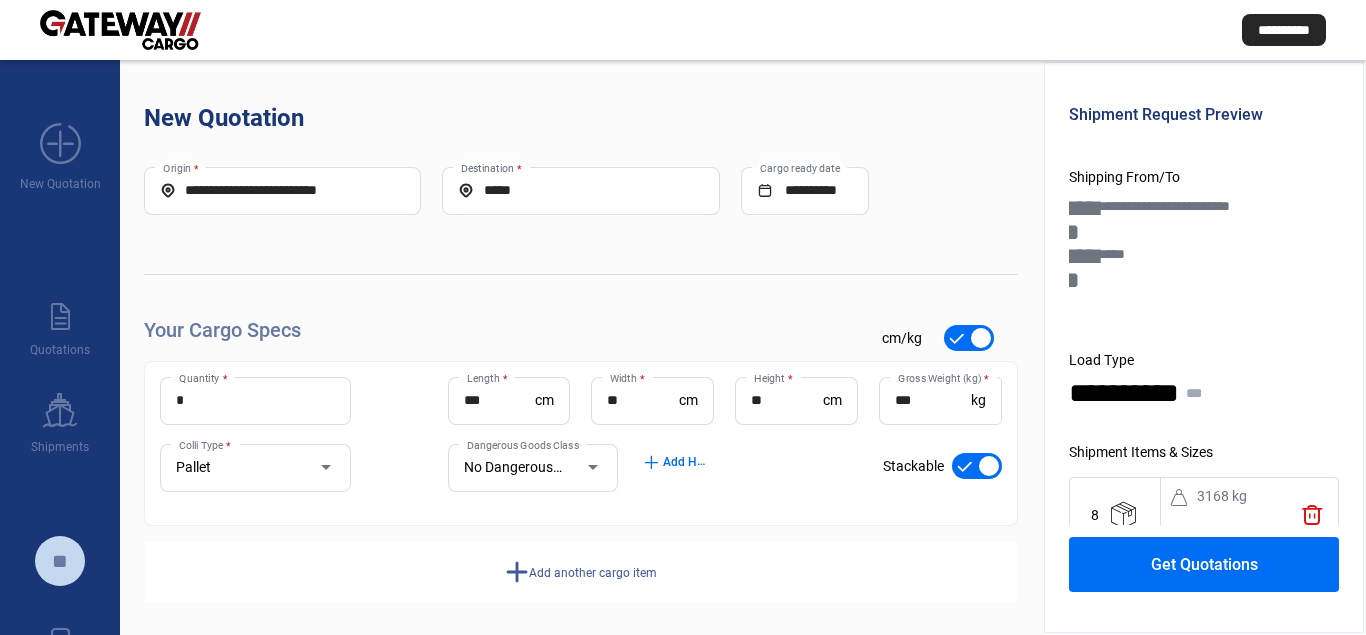 click on "Get Quotations" 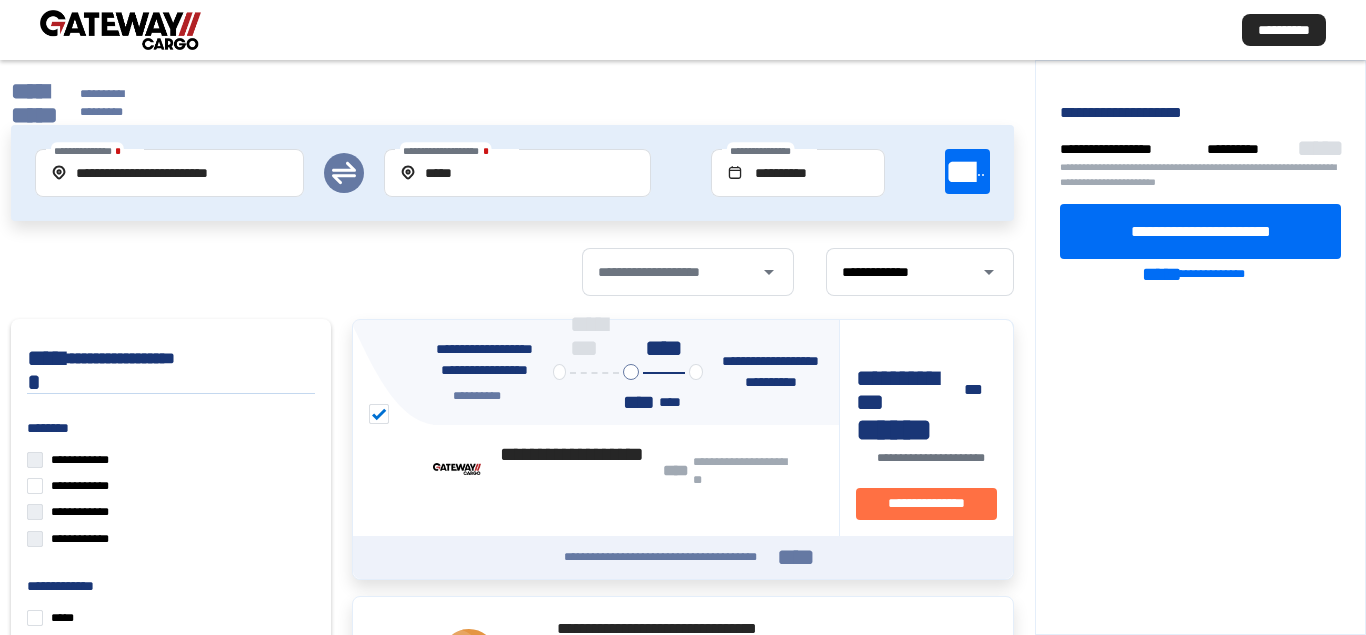 click on "**********" 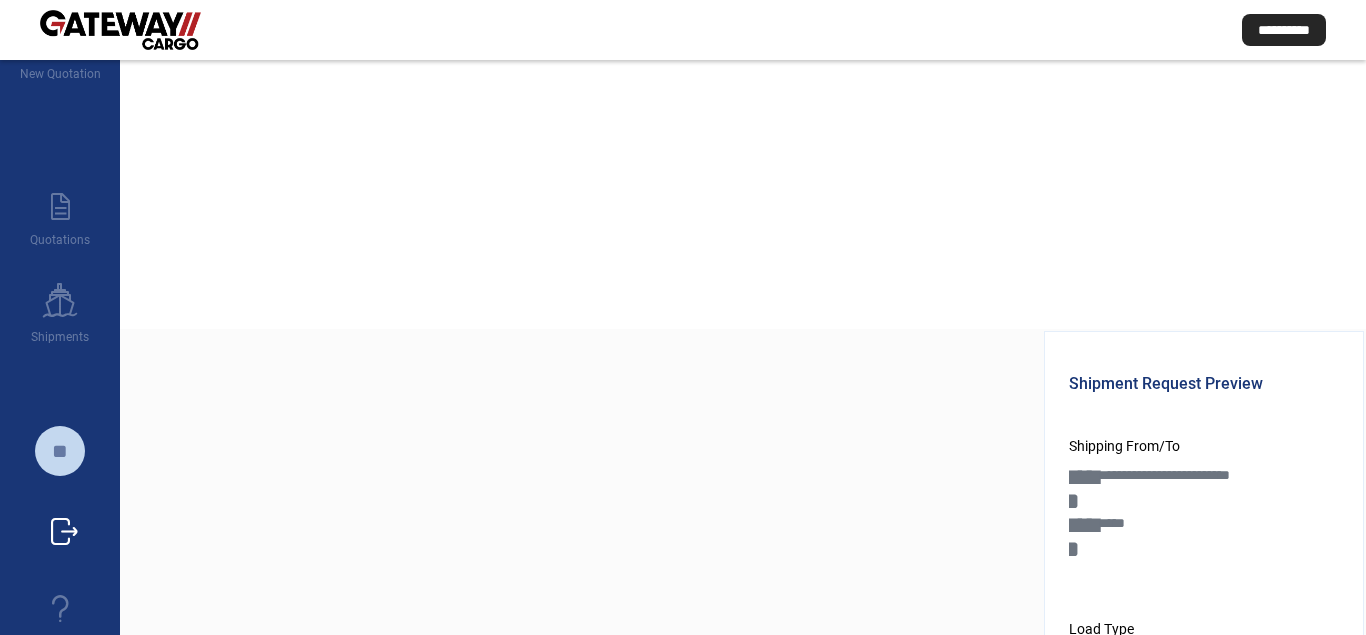 click on "sign_out" at bounding box center (64, 532) 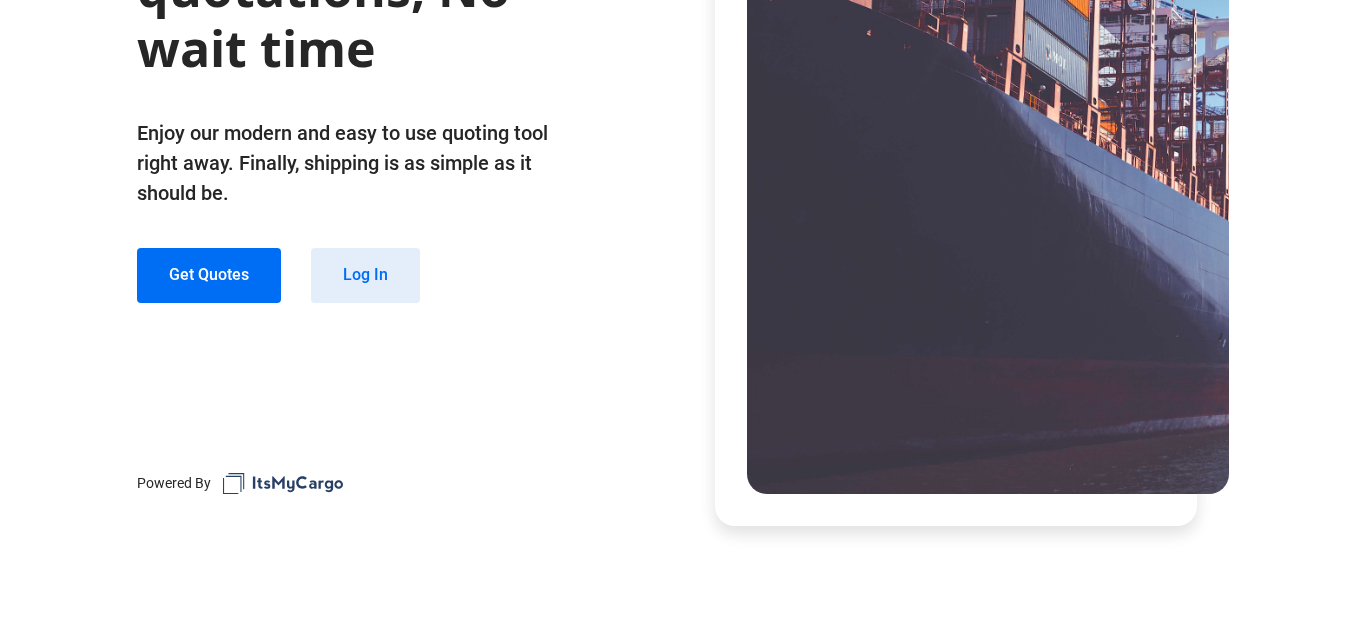 scroll, scrollTop: 330, scrollLeft: 0, axis: vertical 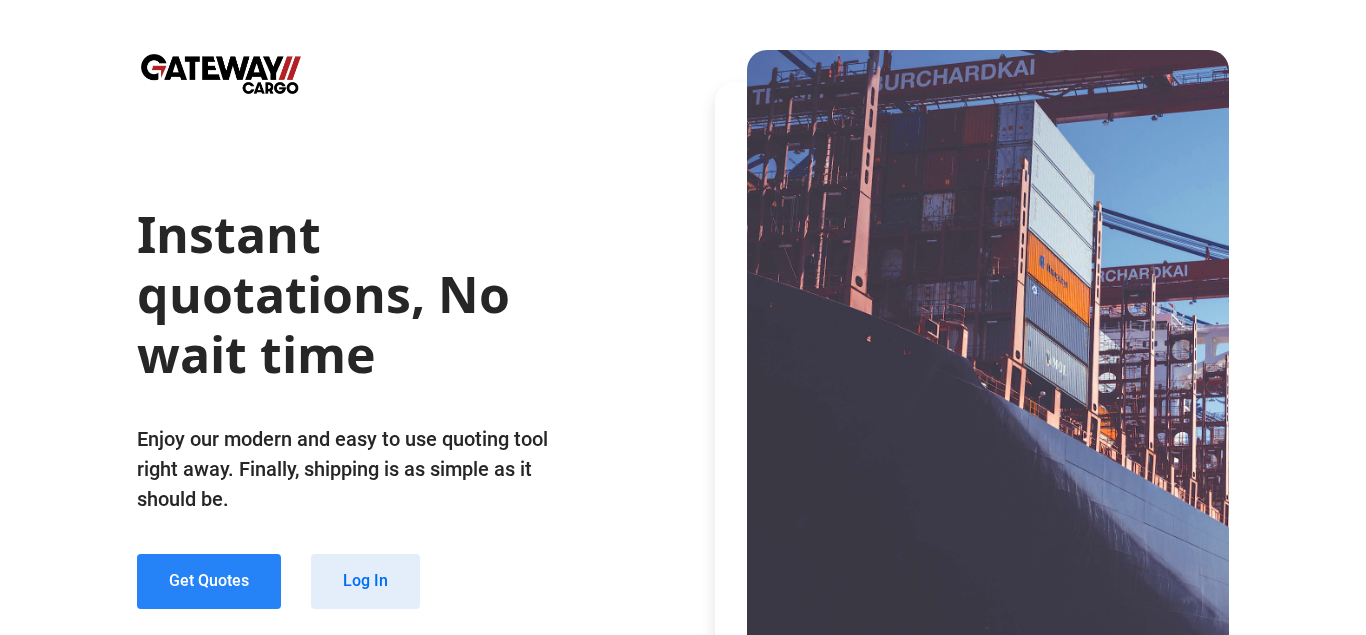 click on "Get Quotes" 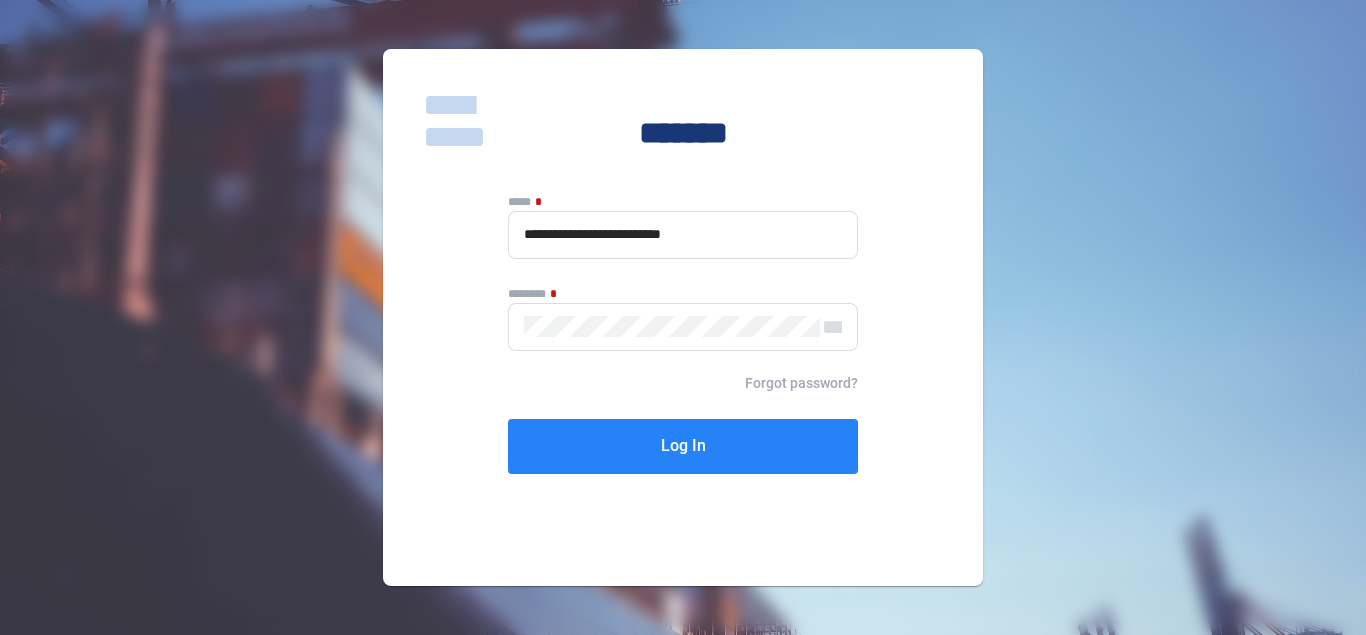 click on "Log In" 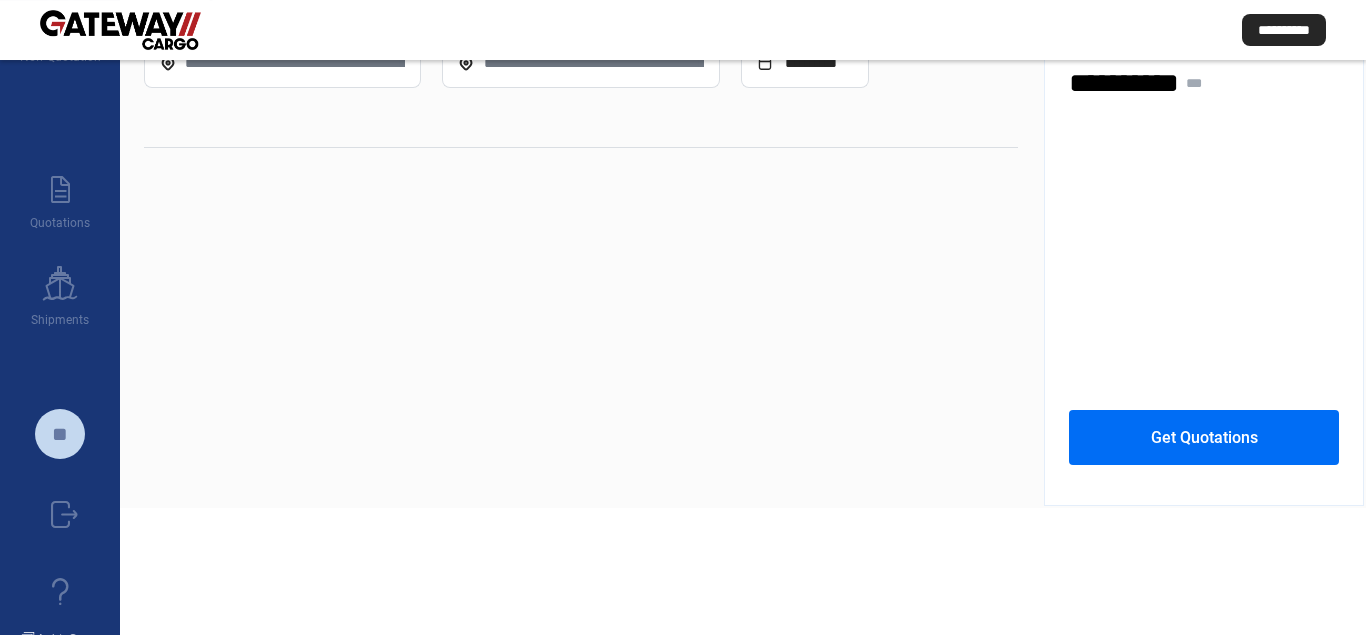 scroll, scrollTop: 185, scrollLeft: 0, axis: vertical 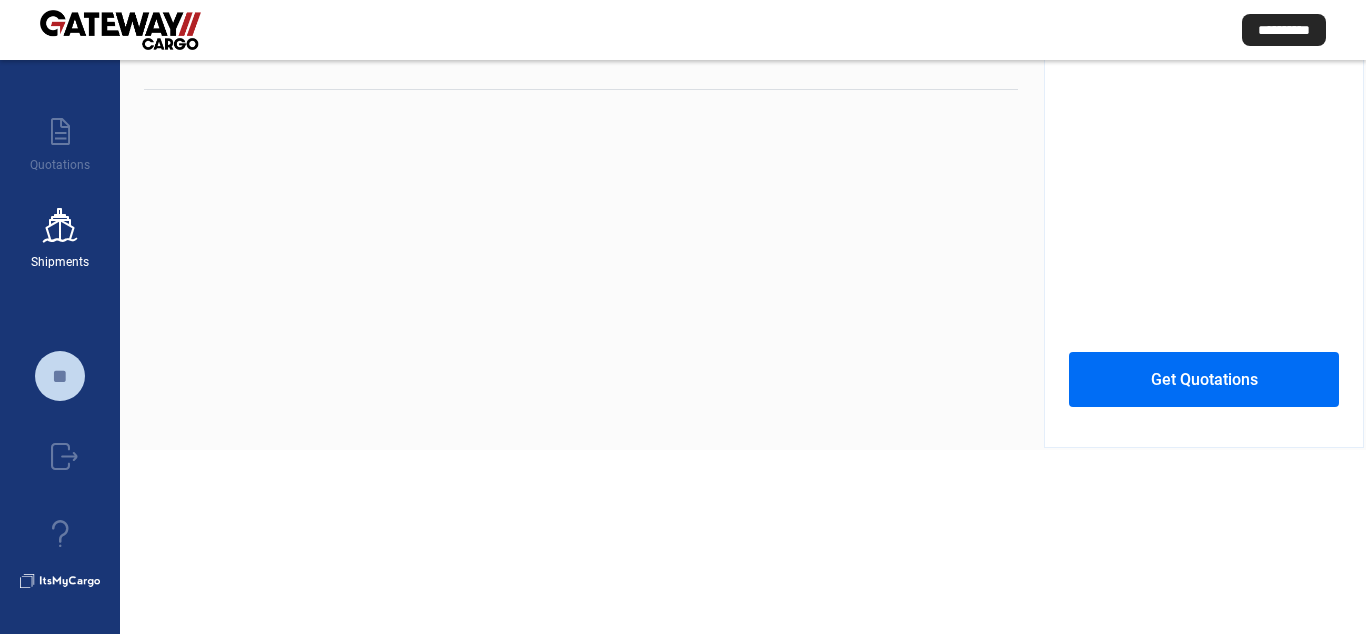 click on "ship  Shipments" at bounding box center [60, 228] 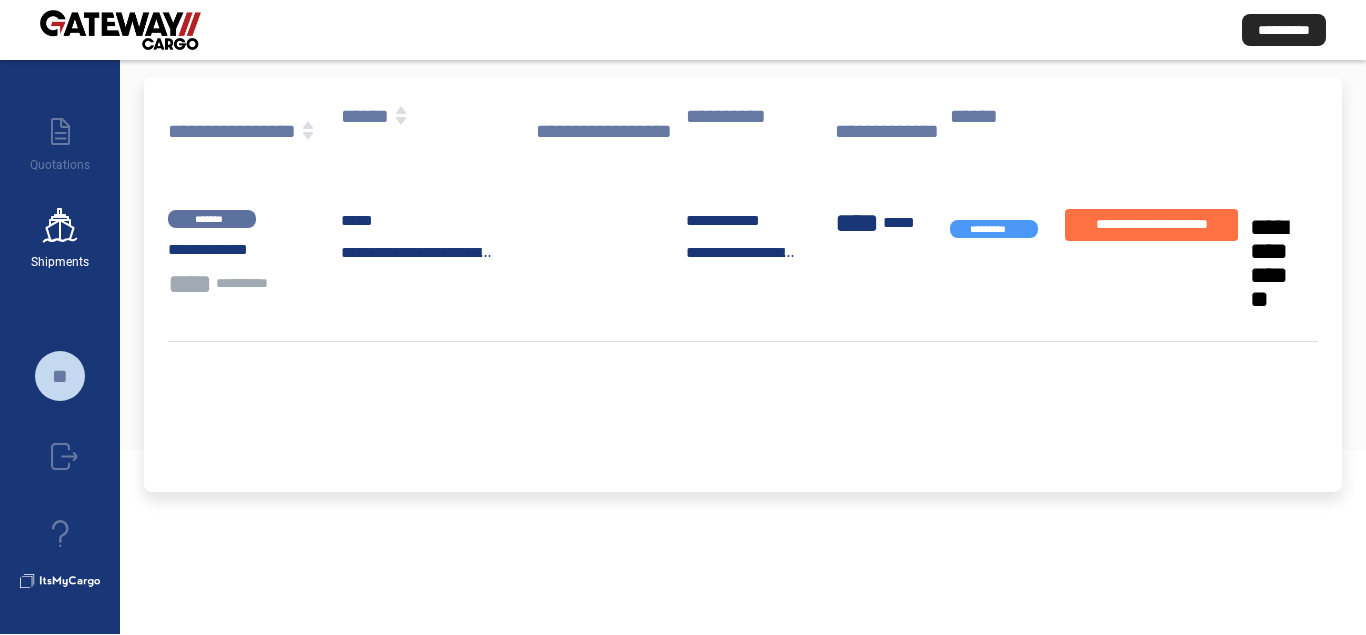 click on "ship" at bounding box center [60, 225] 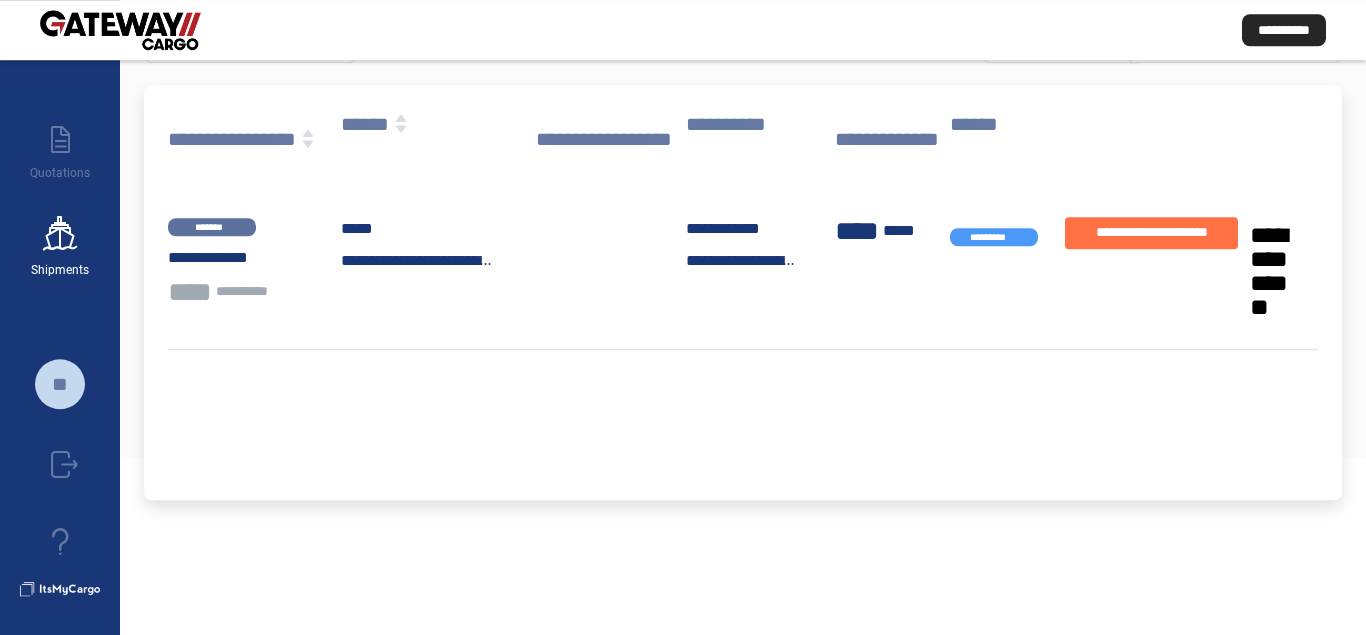 scroll, scrollTop: 185, scrollLeft: 0, axis: vertical 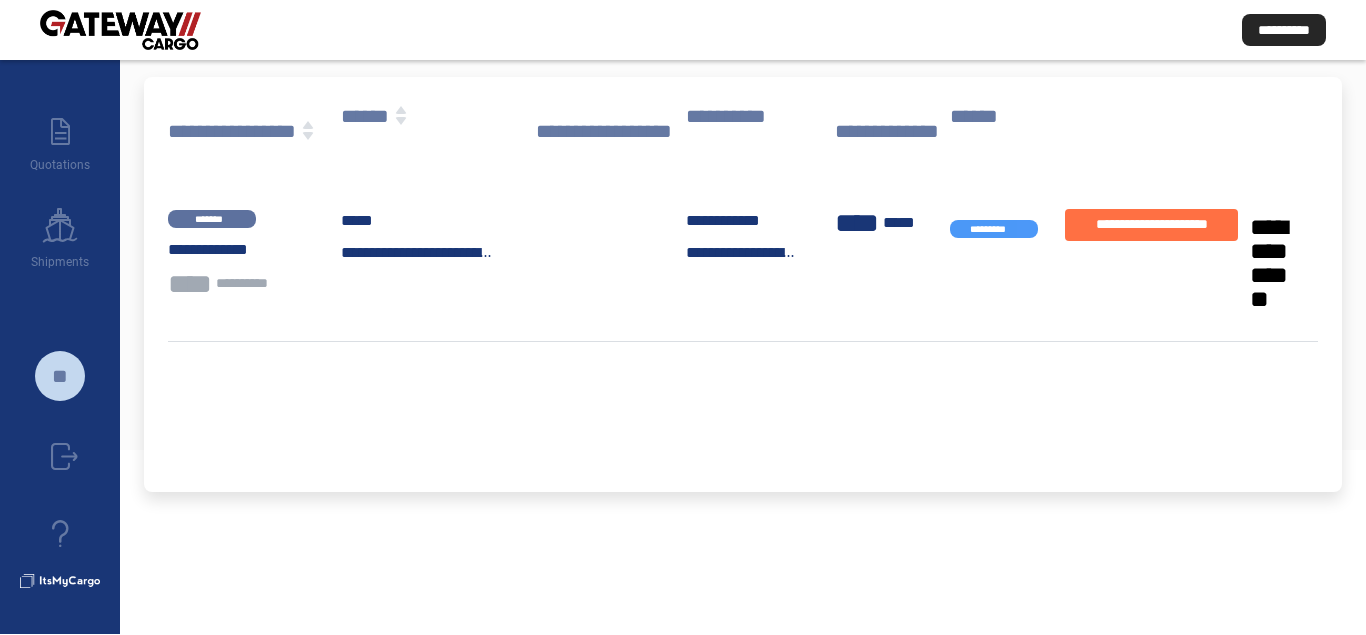click on "**********" 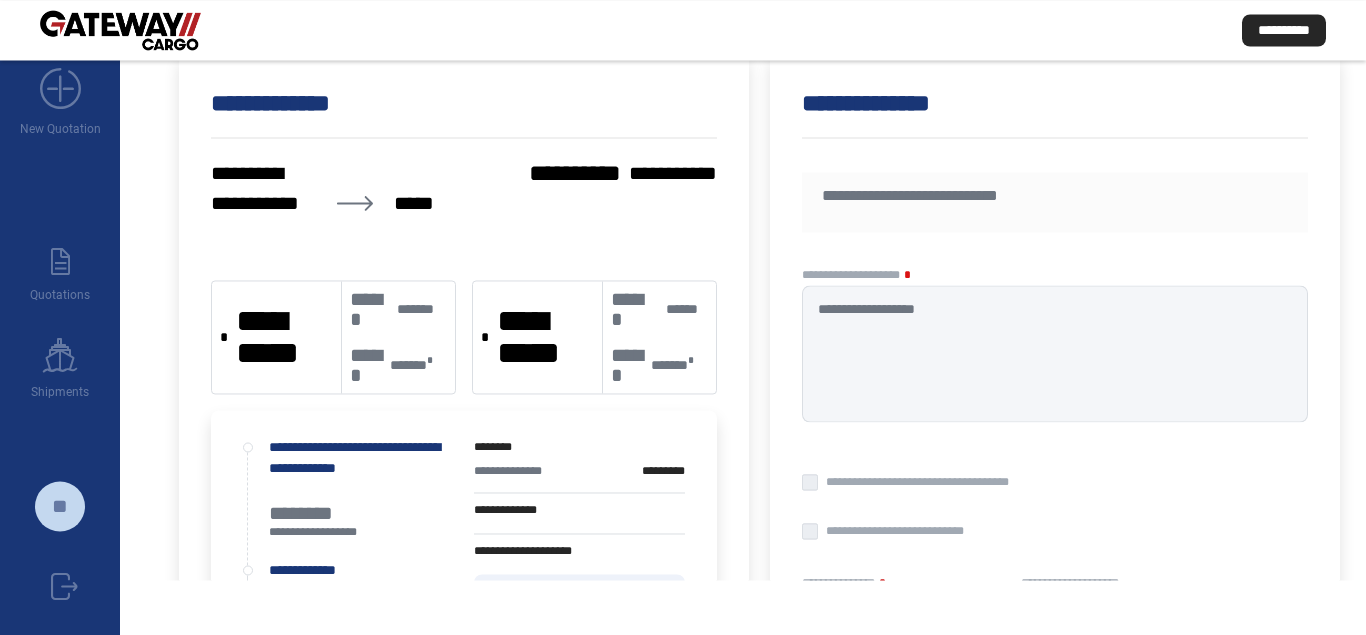 scroll, scrollTop: 0, scrollLeft: 0, axis: both 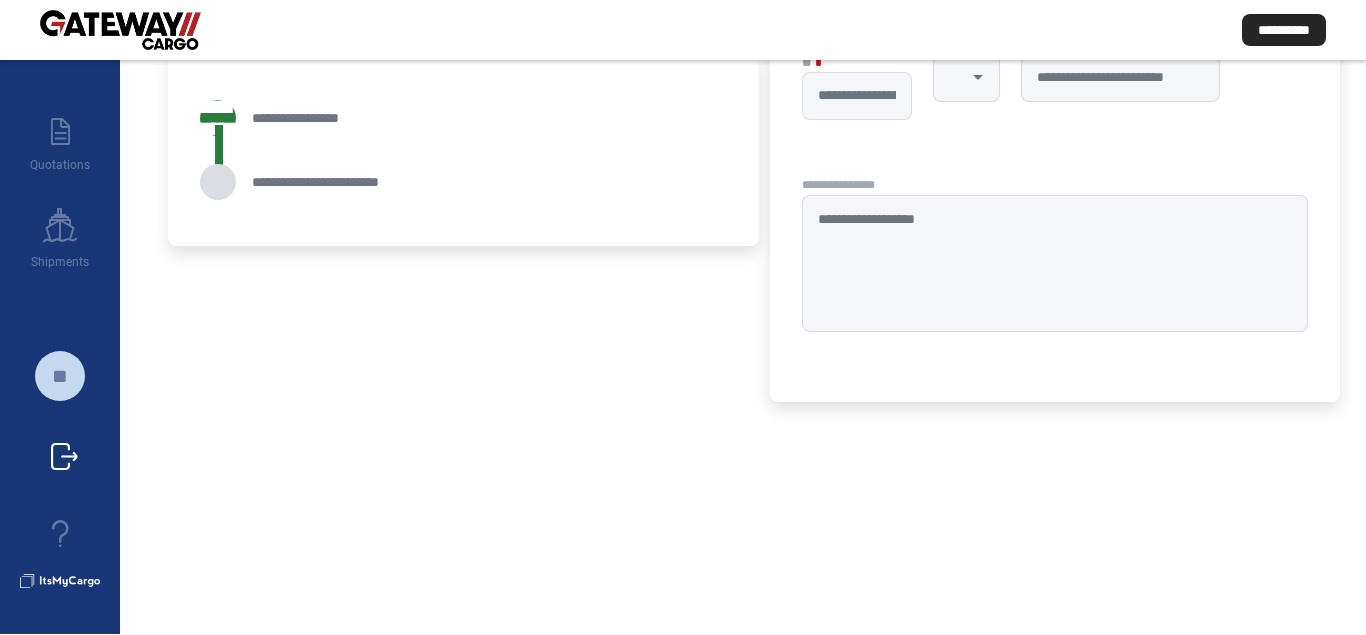 click on "sign_out" at bounding box center (64, 457) 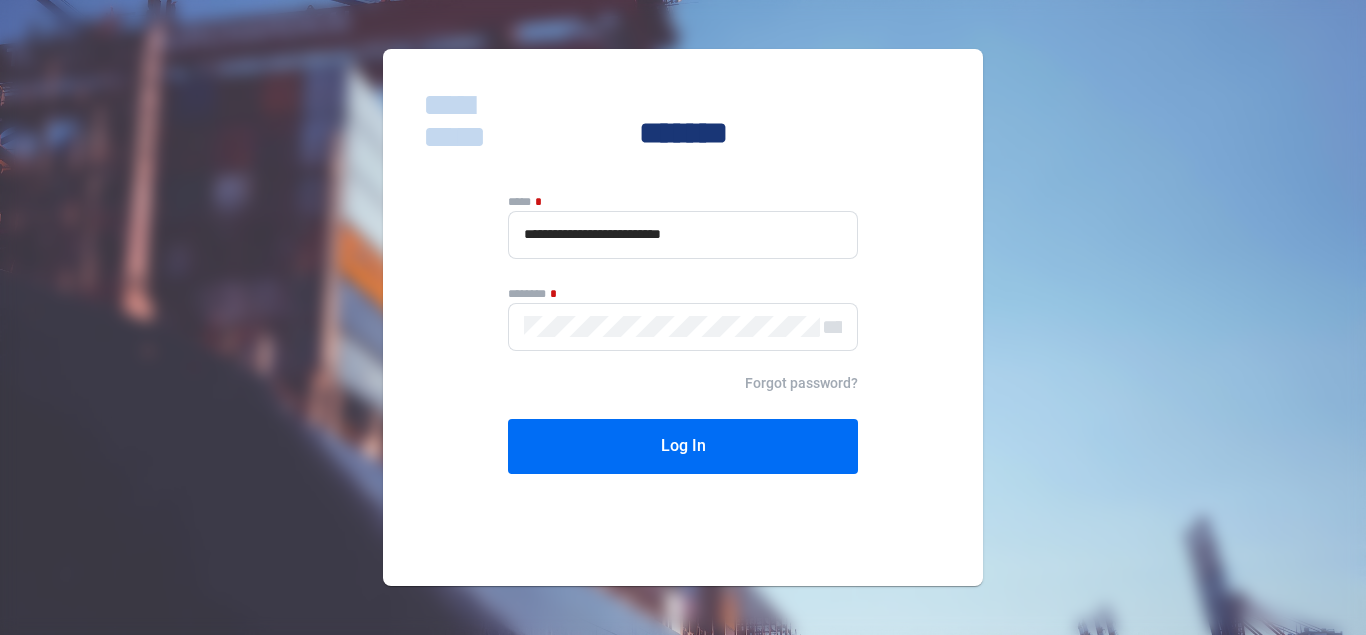 scroll, scrollTop: 0, scrollLeft: 0, axis: both 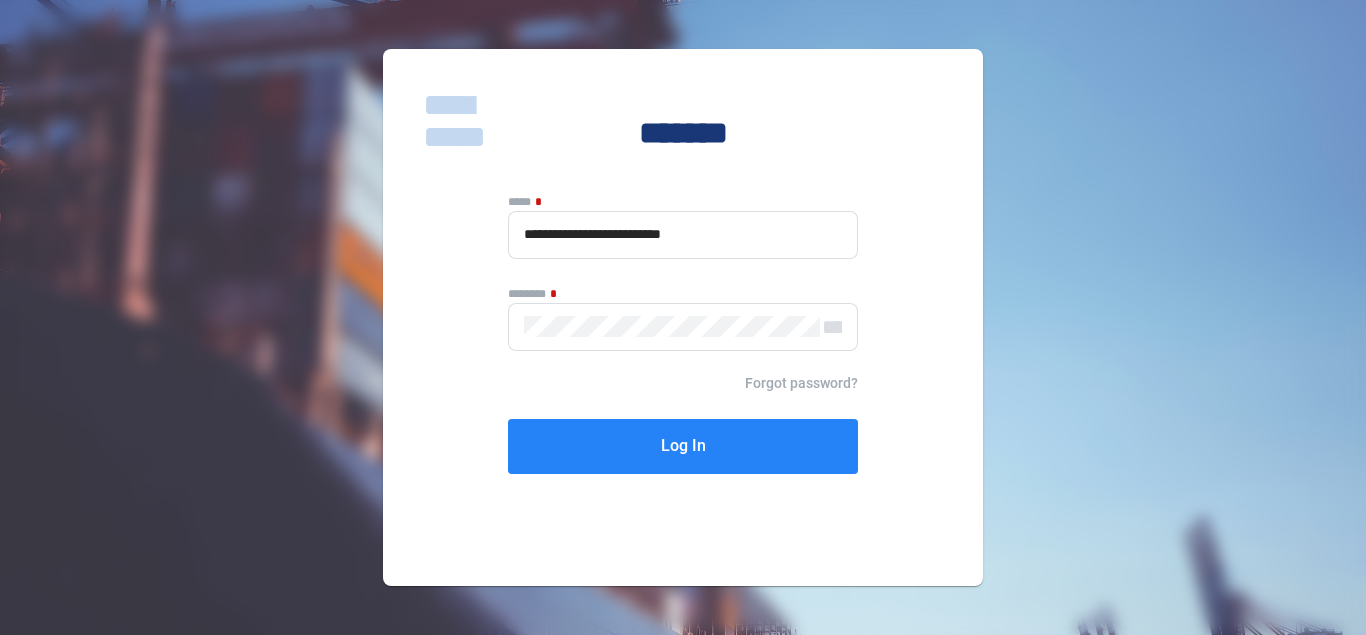 click on "Log In" 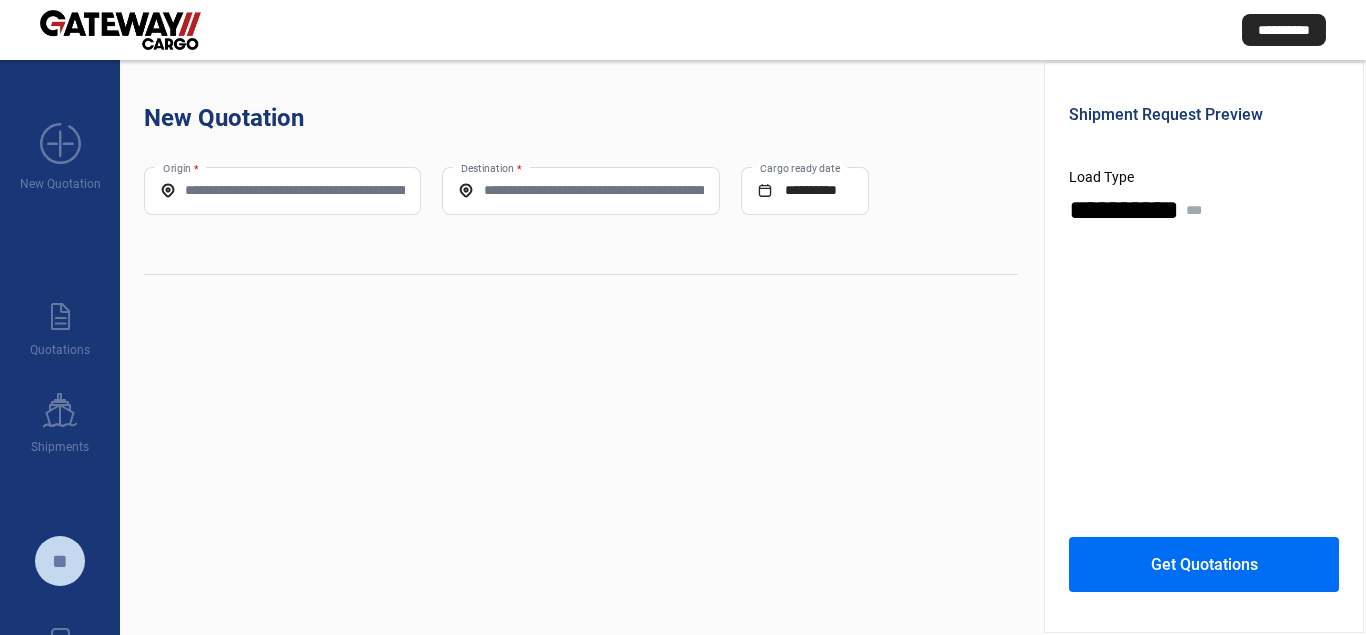 click on "**********" 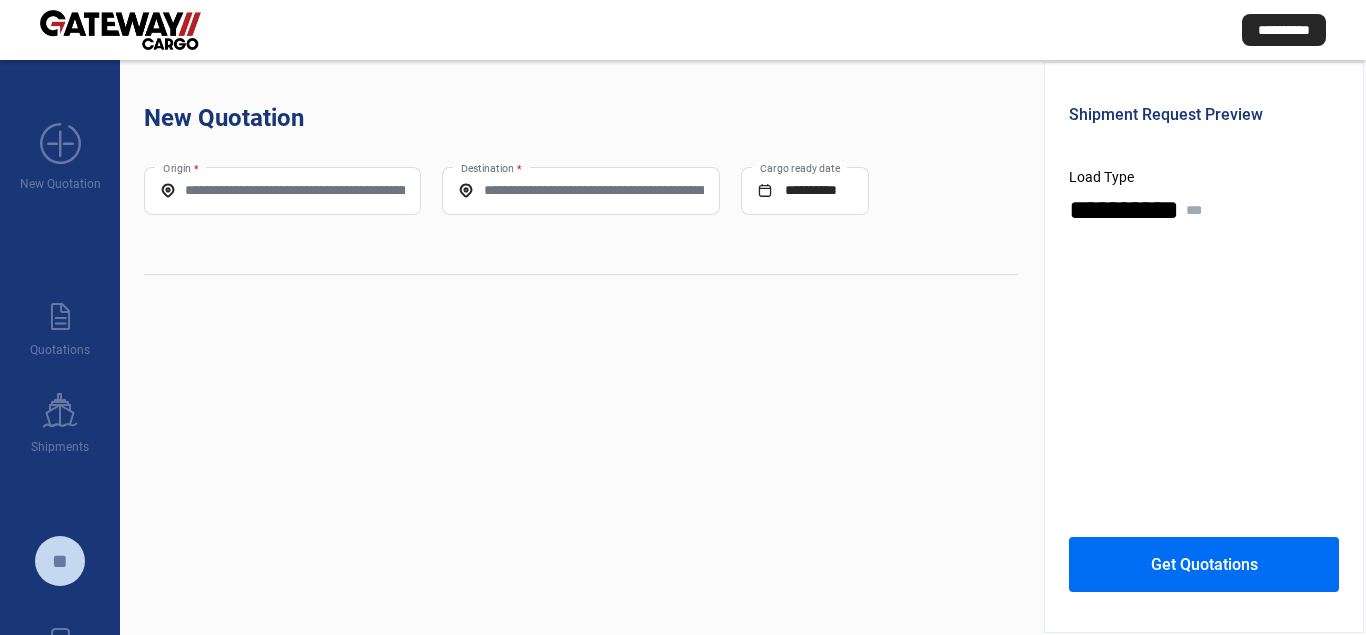 click on "Origin *" at bounding box center (282, 190) 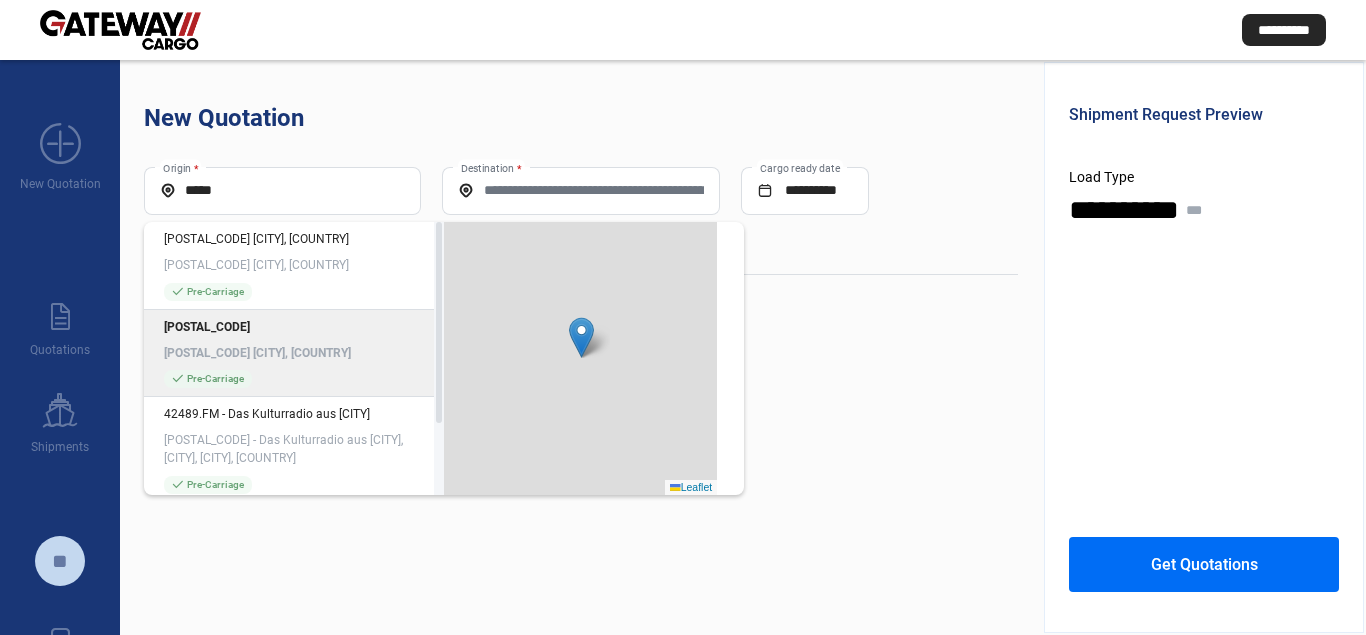 click on "[POSTAL_CODE] [CITY], [COUNTRY]" 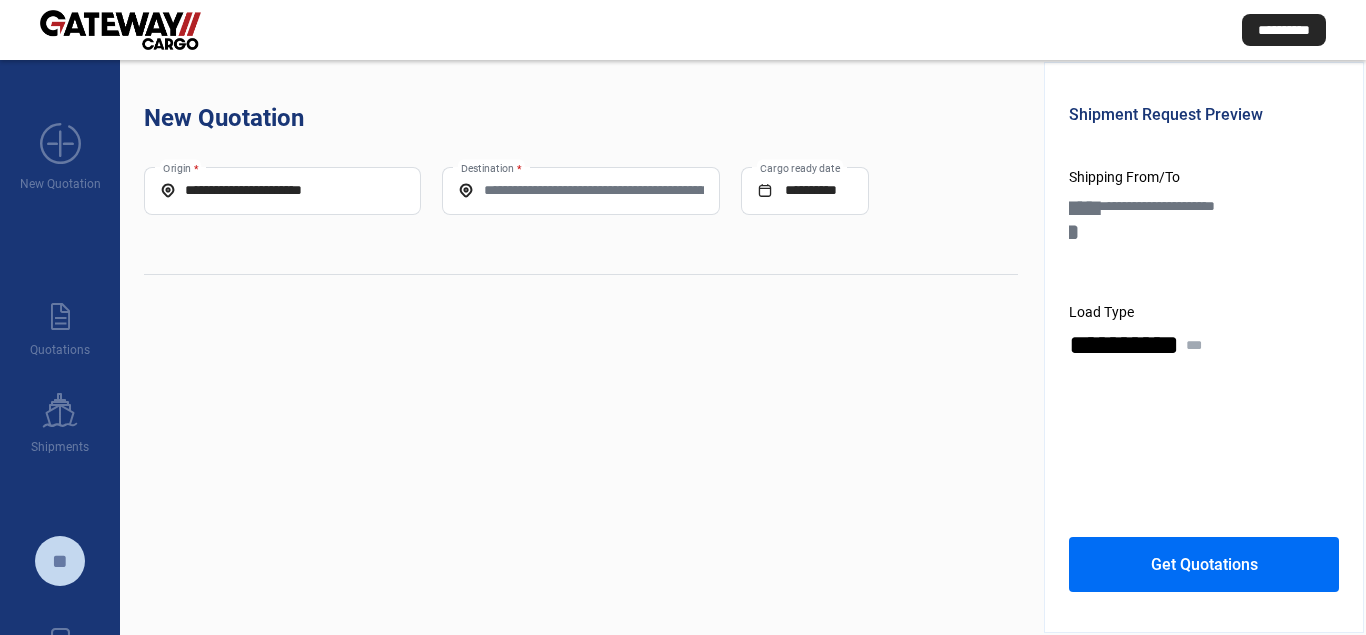 click on "Destination *" at bounding box center [580, 190] 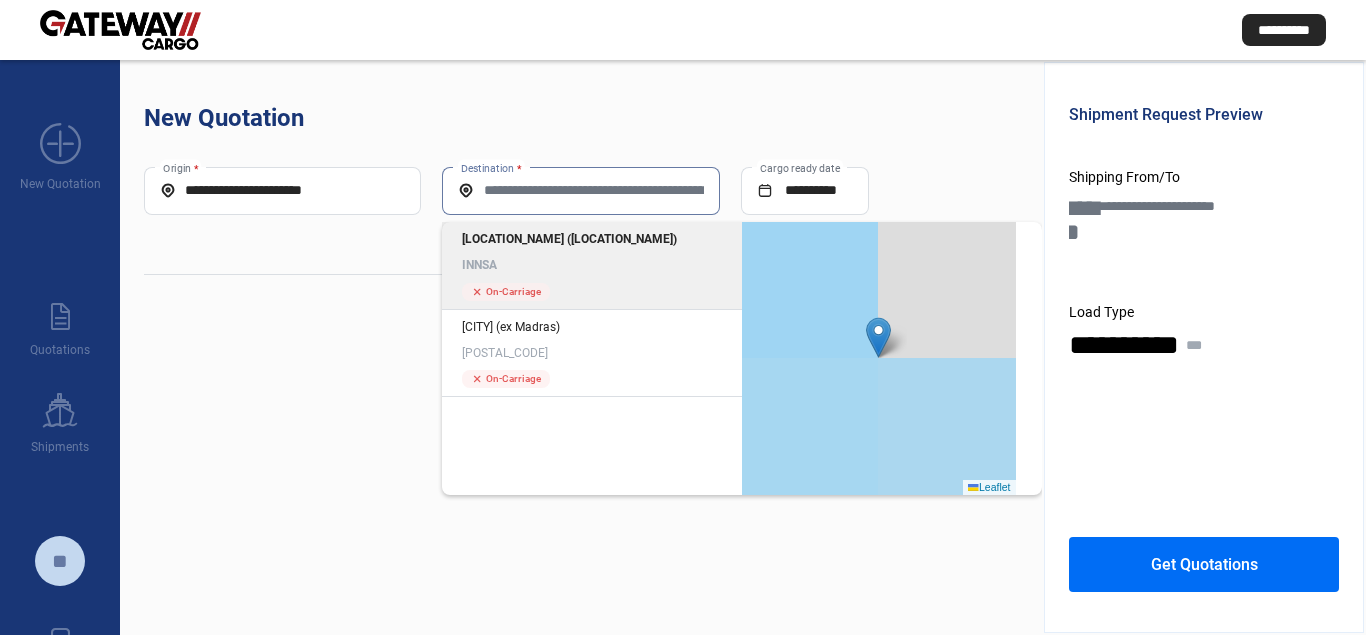 click on "[CITY] (Nhava Sheva) INNSA" 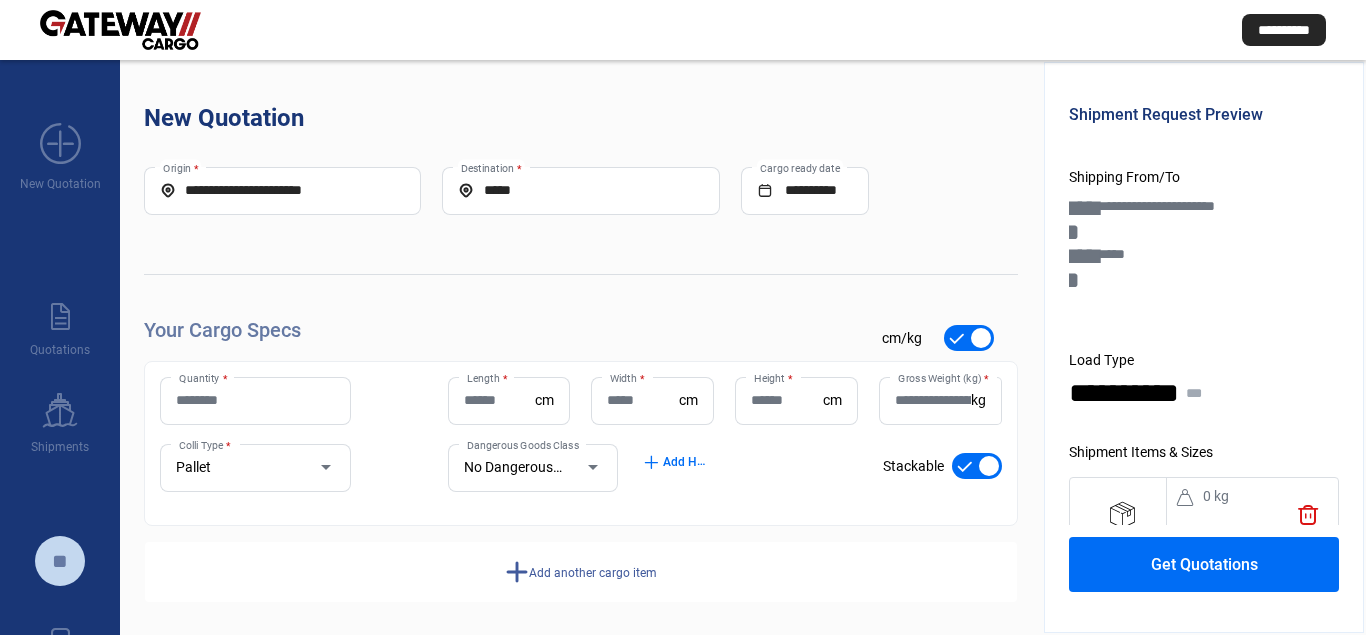 click on "Quantity *" at bounding box center (255, 400) 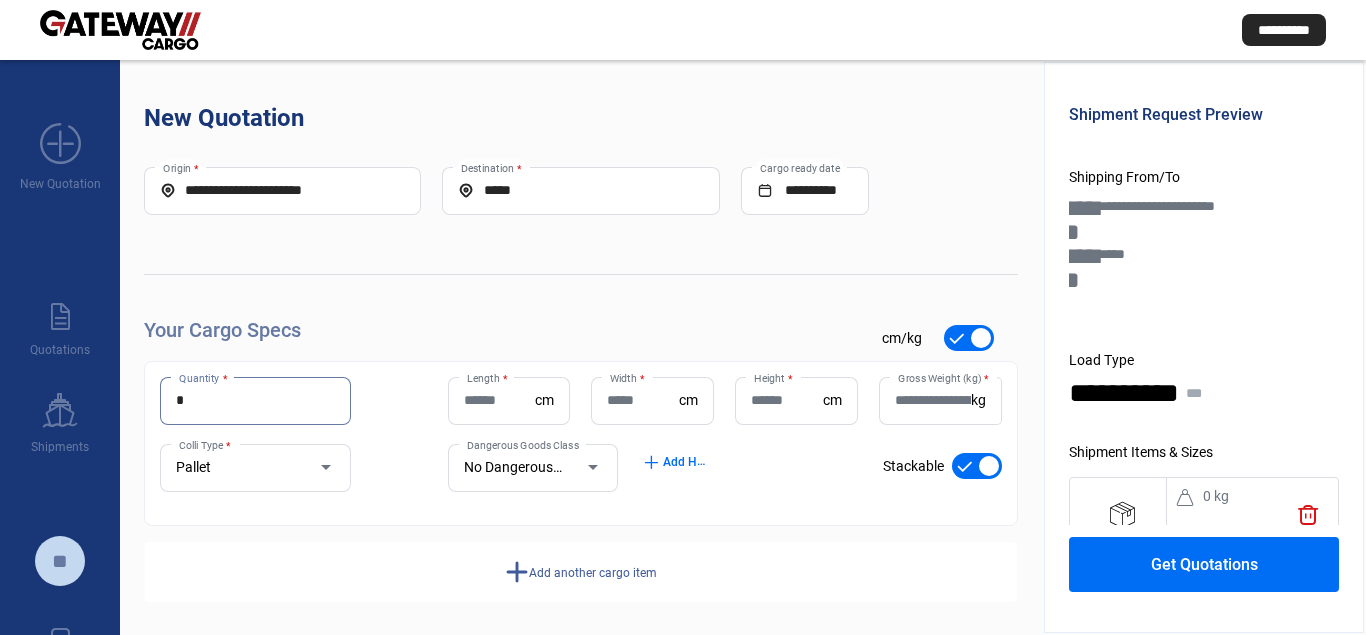 type on "*" 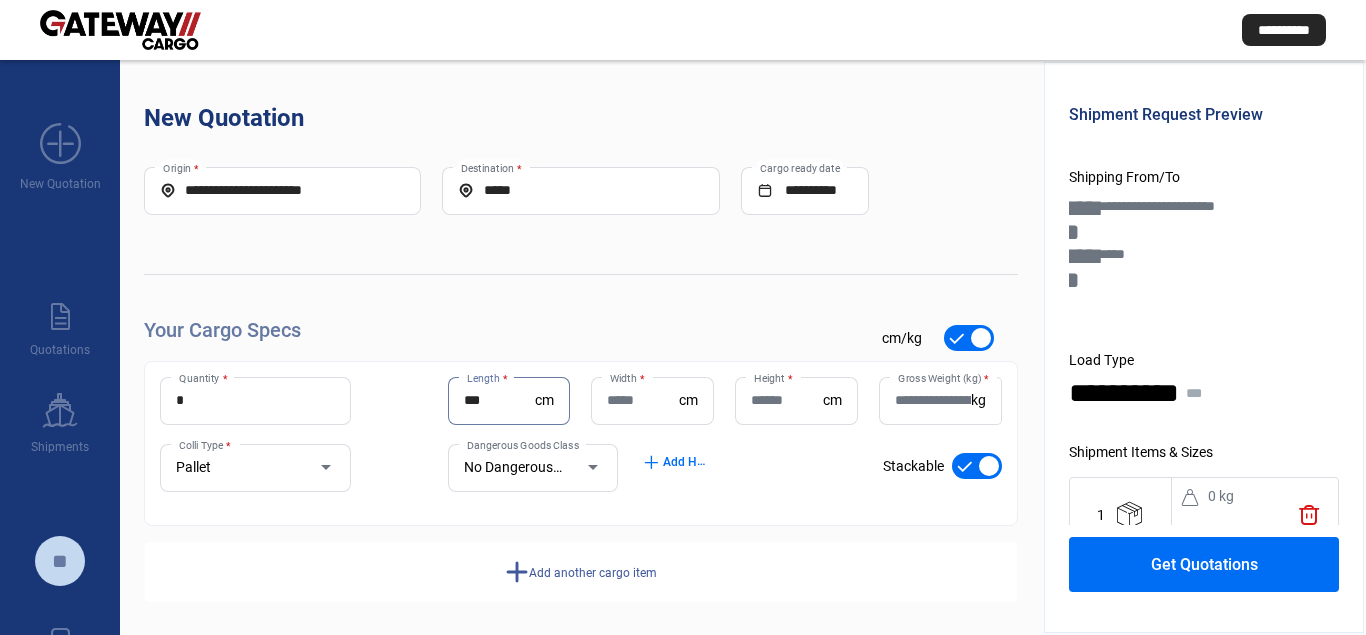 type on "***" 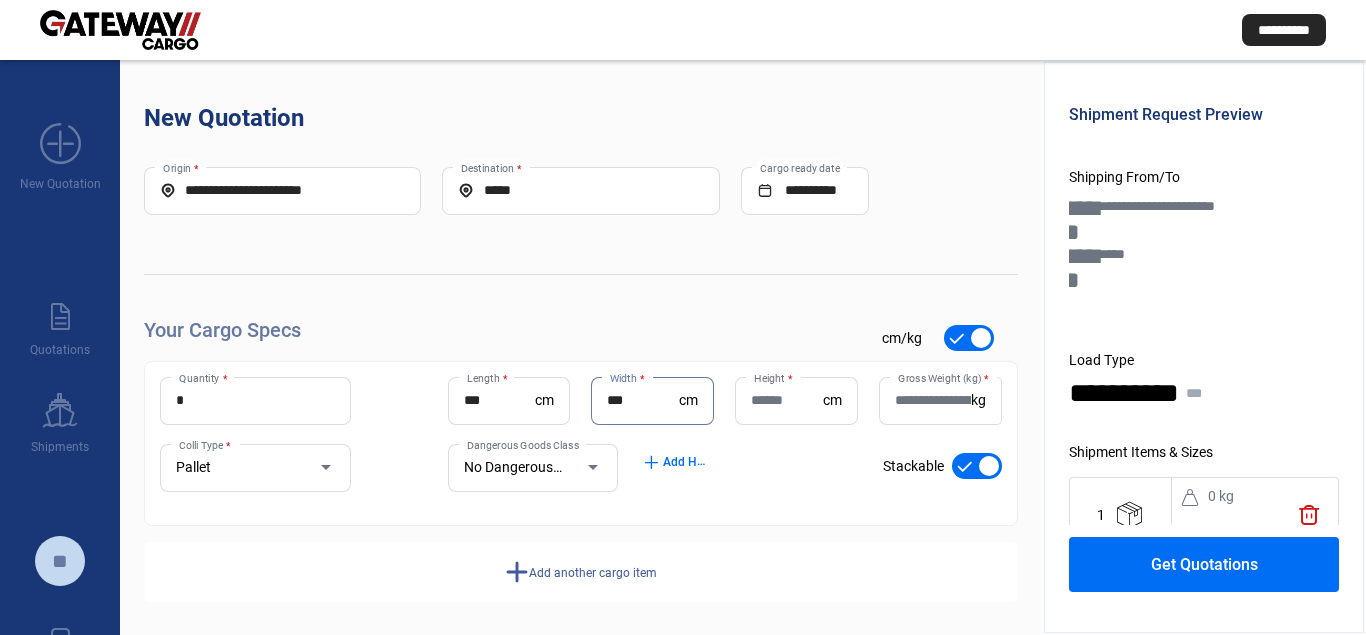 type on "***" 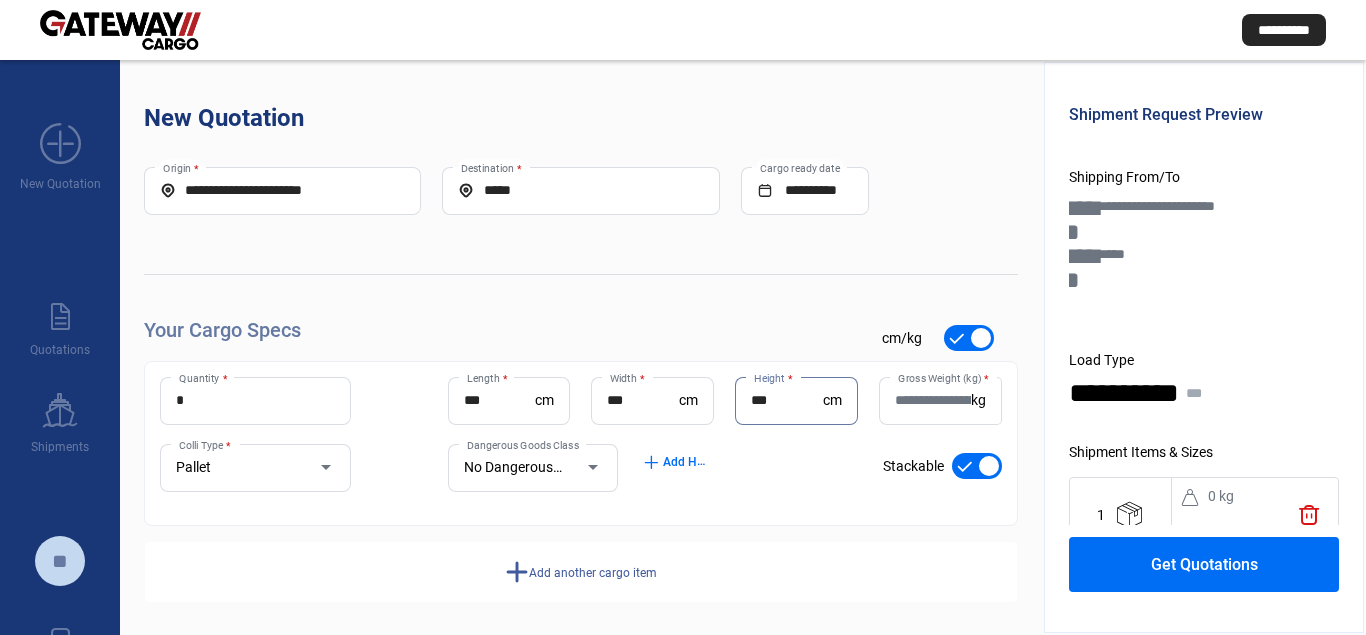 type on "***" 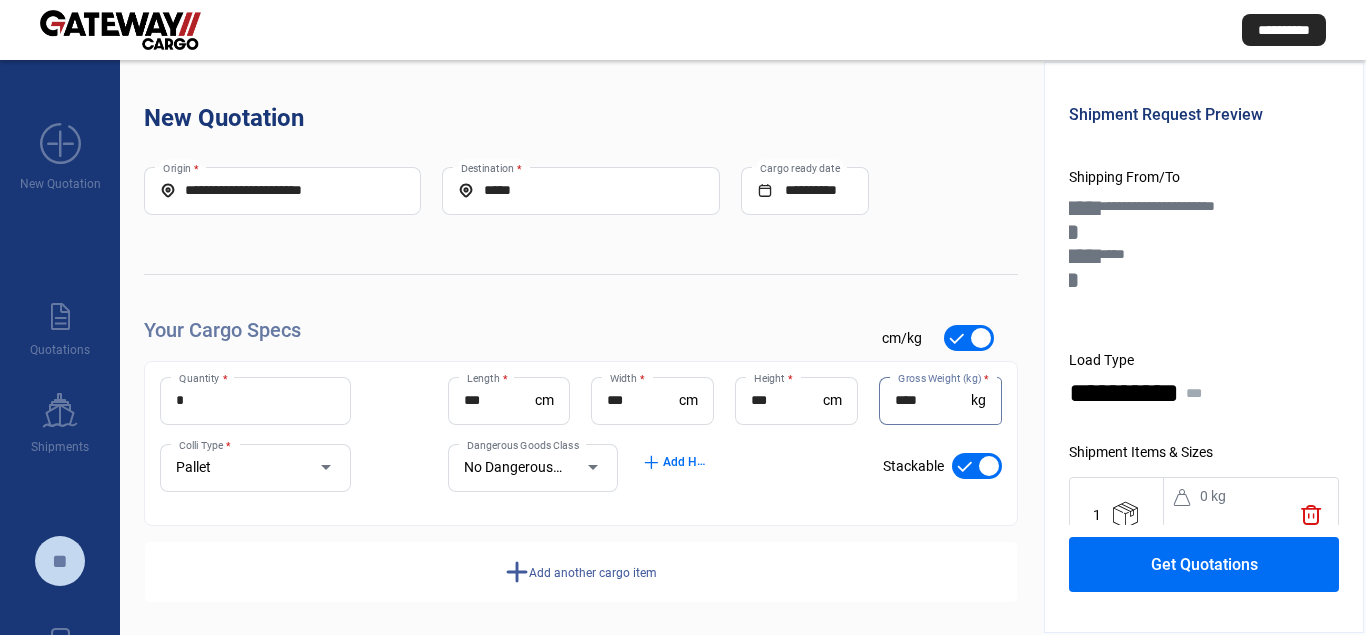 type on "****" 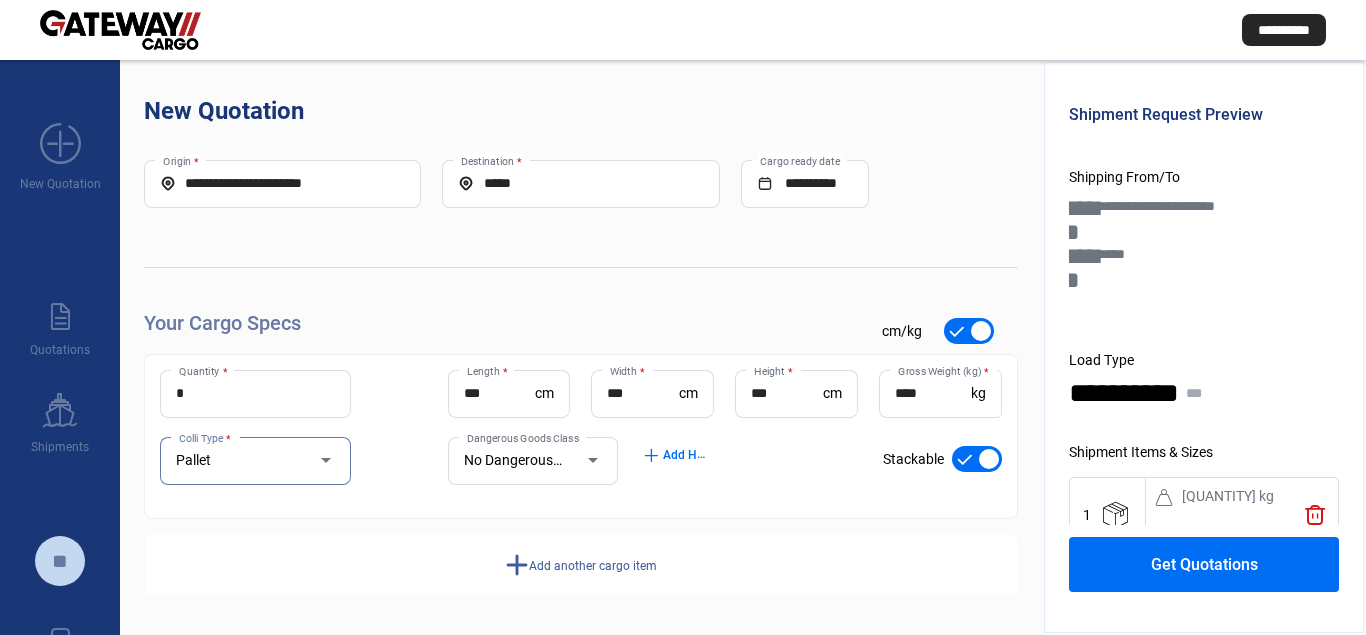 scroll, scrollTop: 8, scrollLeft: 0, axis: vertical 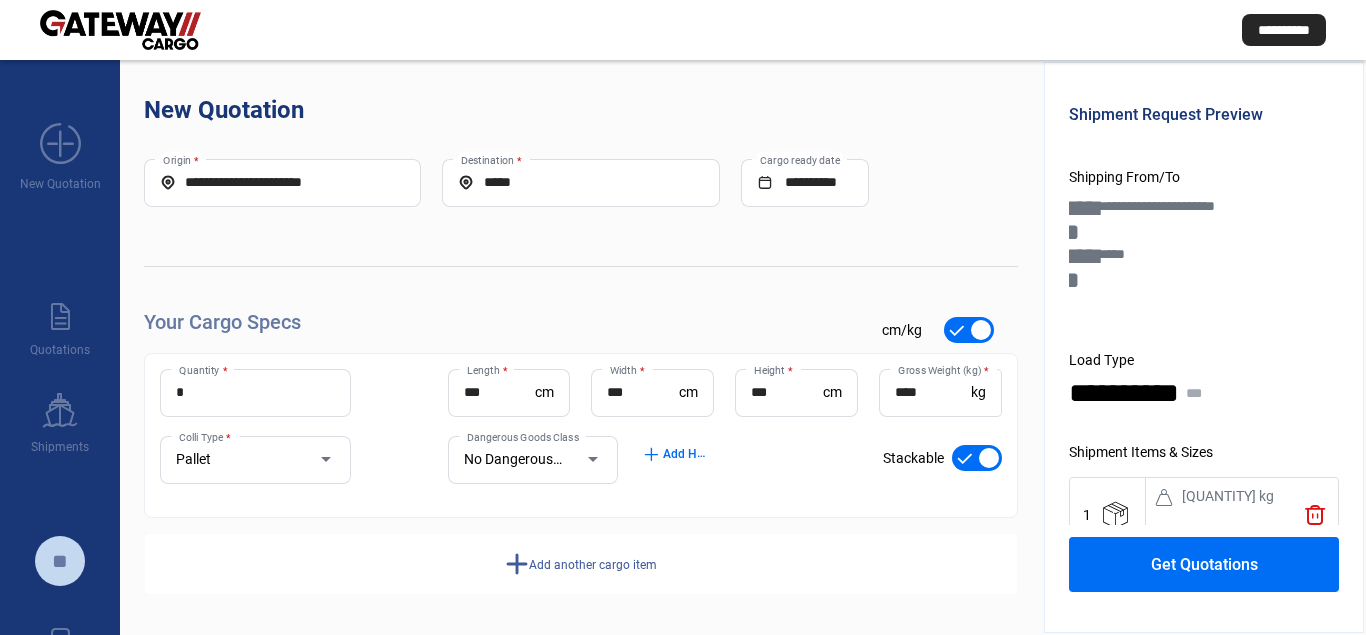 click on "Get Quotations" 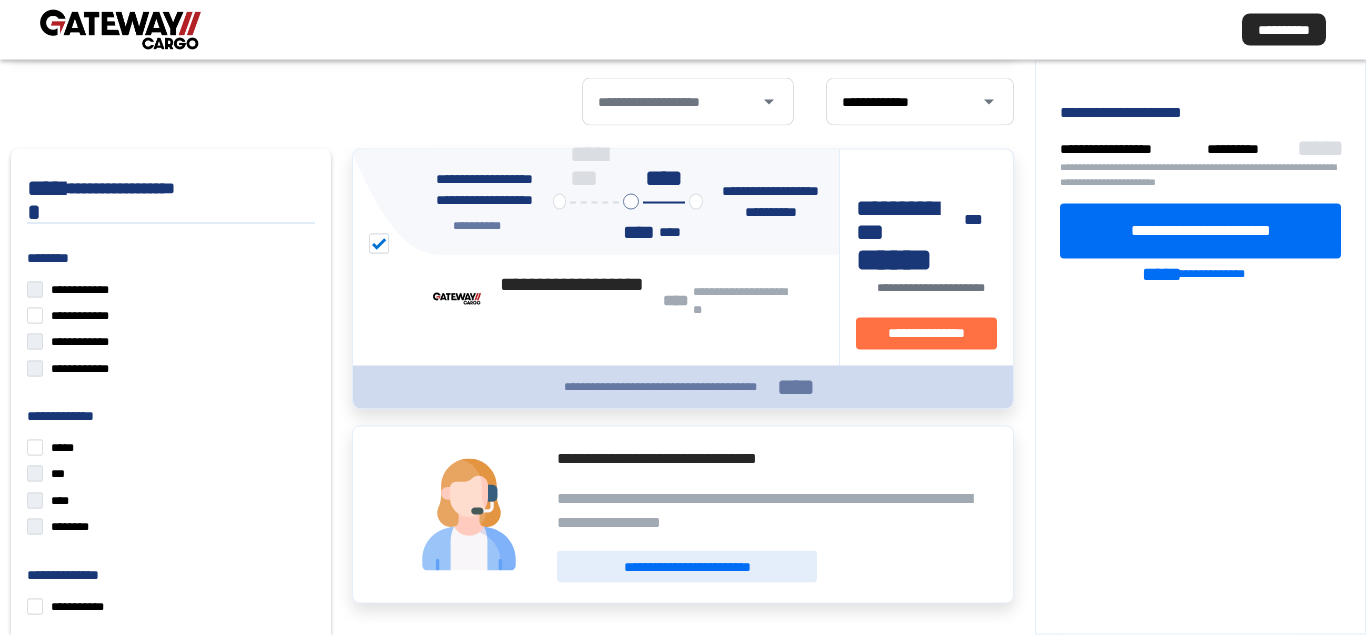 scroll, scrollTop: 204, scrollLeft: 0, axis: vertical 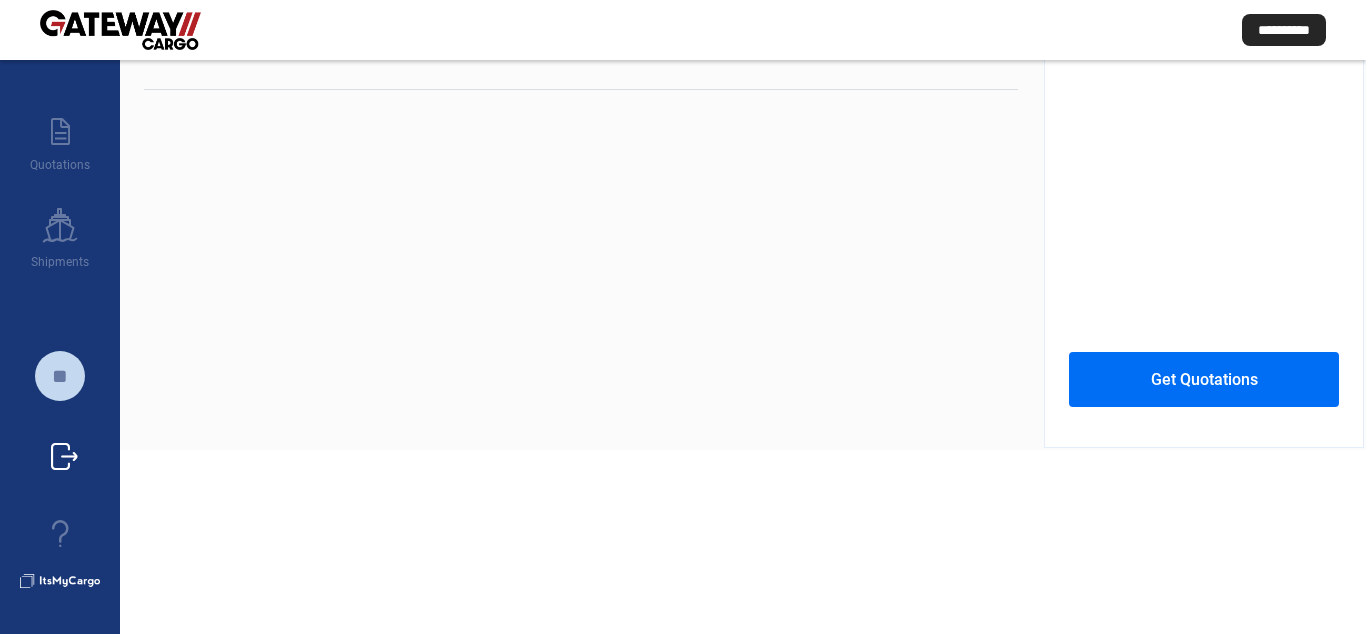 click on "sign_out" at bounding box center (64, 457) 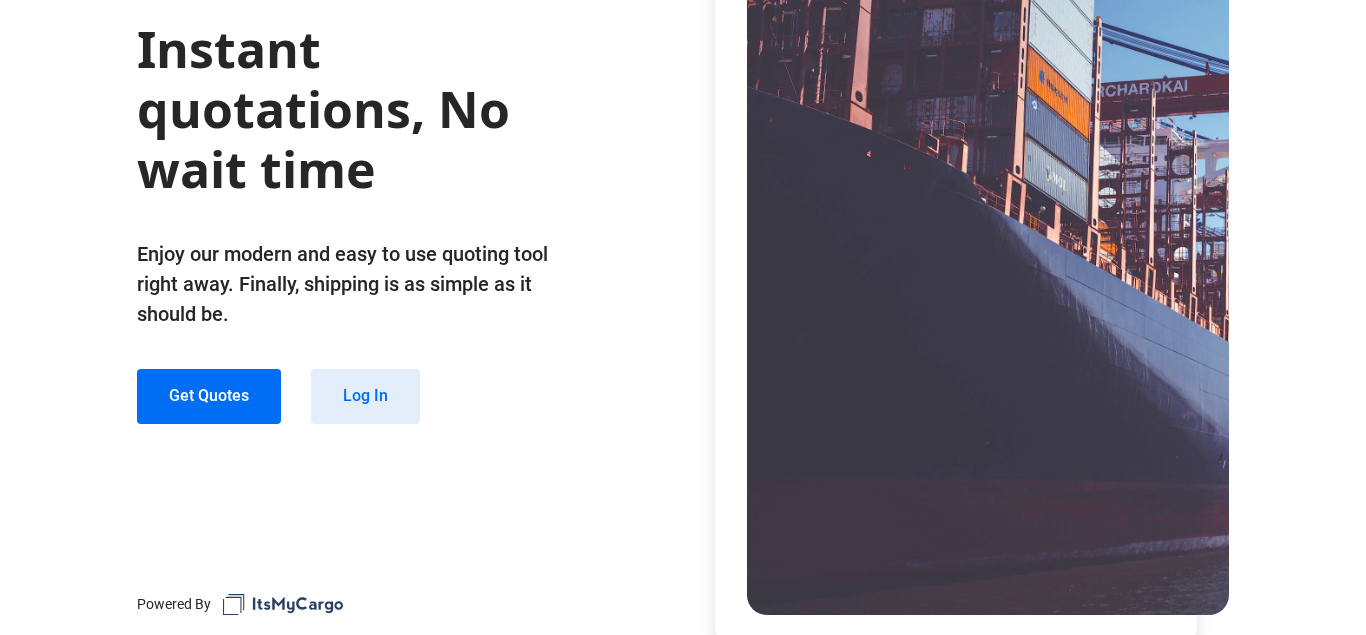 scroll, scrollTop: 209, scrollLeft: 0, axis: vertical 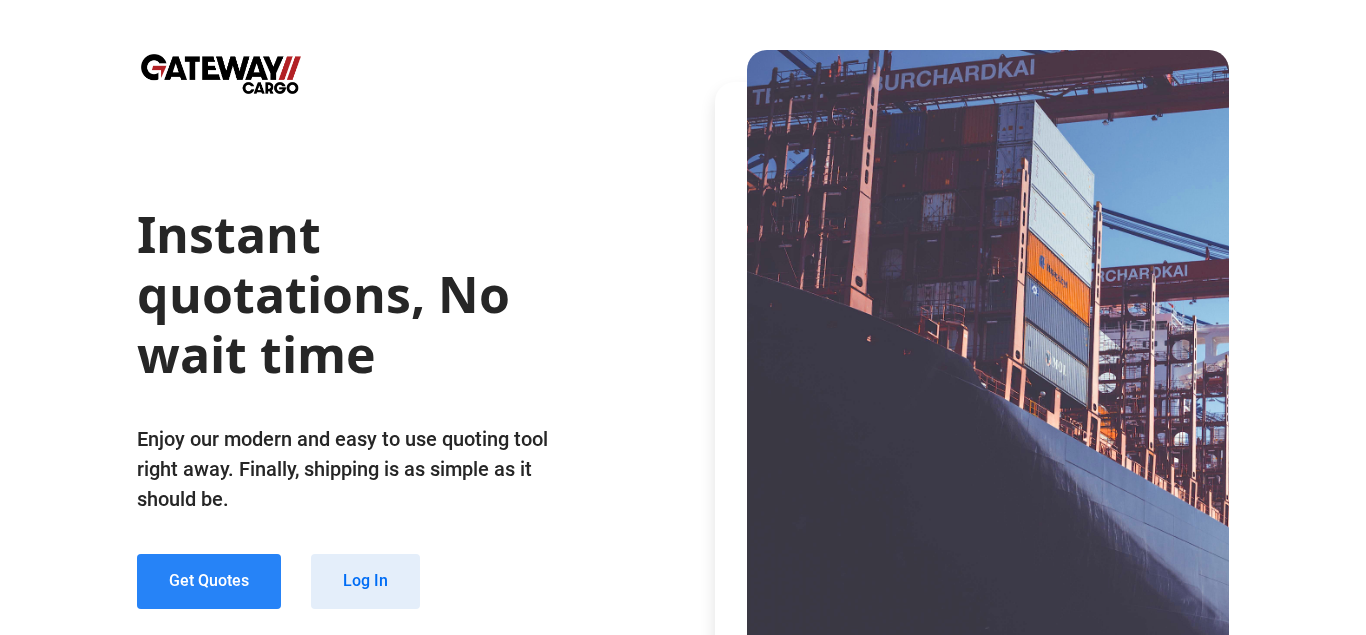 click on "Get Quotes" 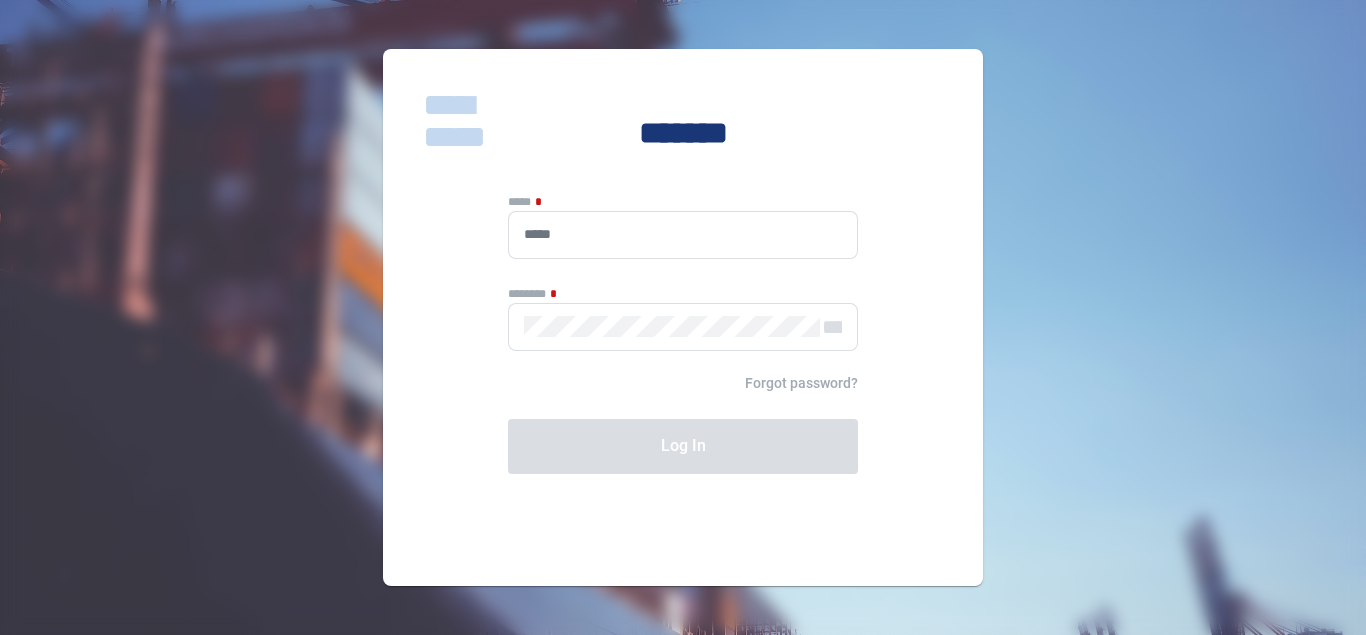 type on "**********" 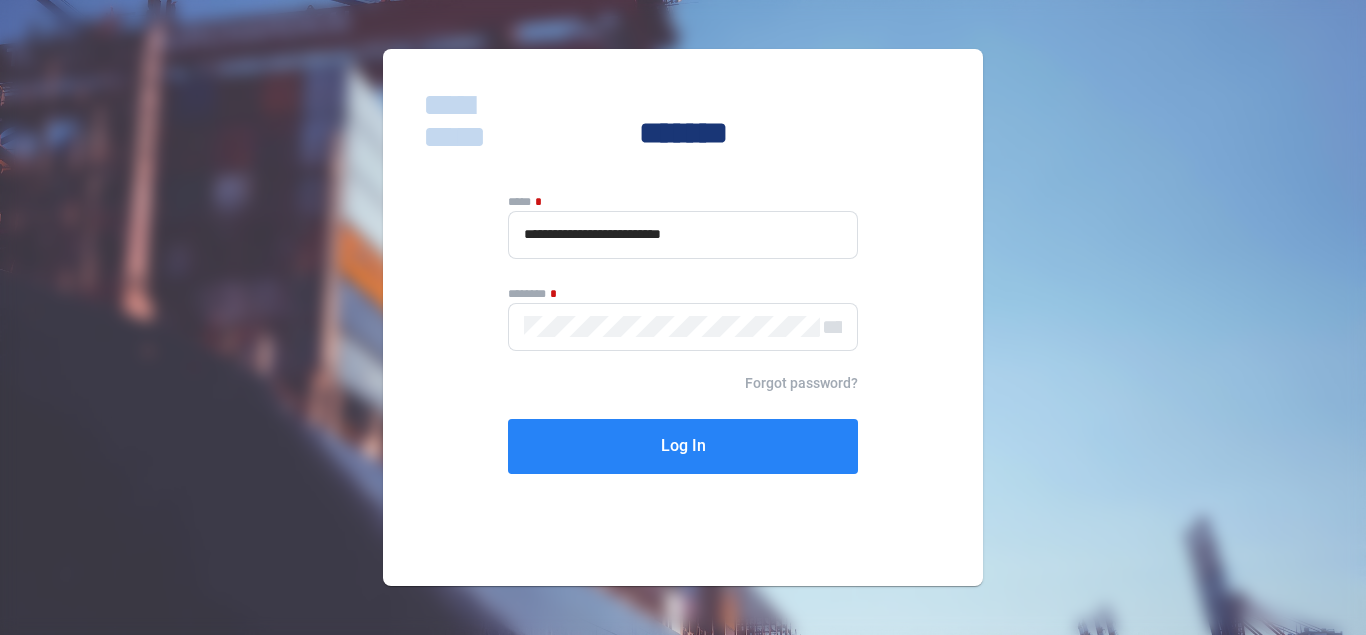 click on "Log In" 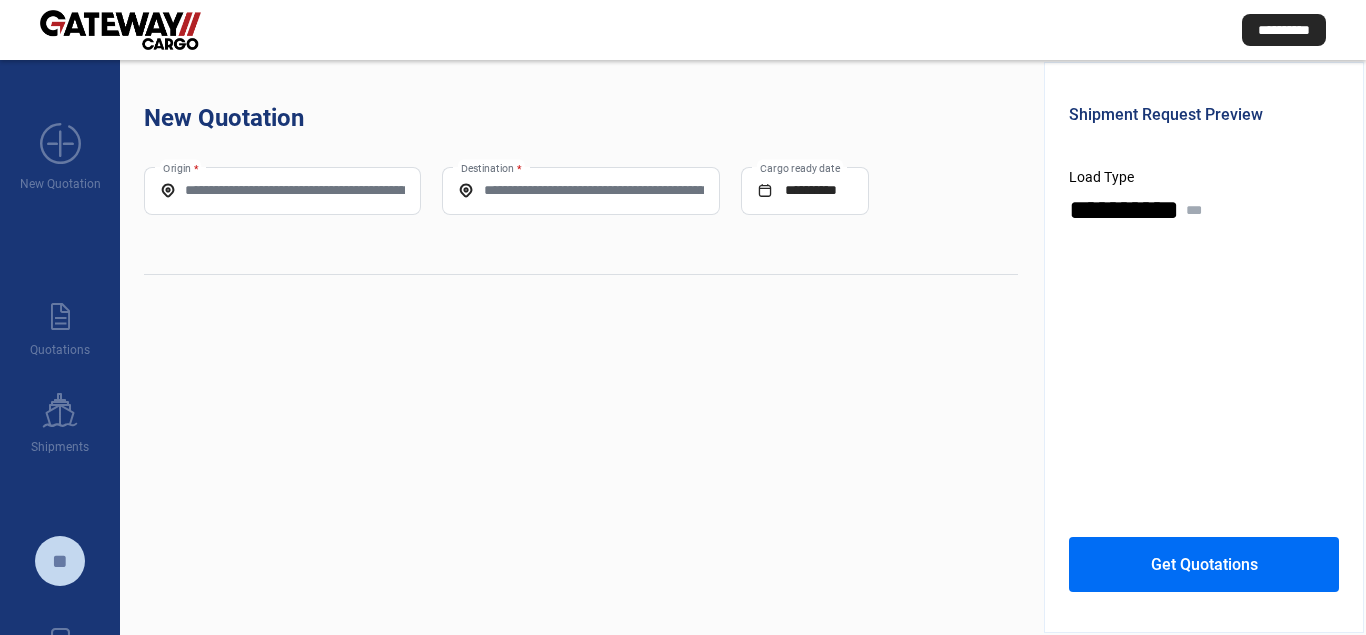 click on "Origin *" at bounding box center (282, 190) 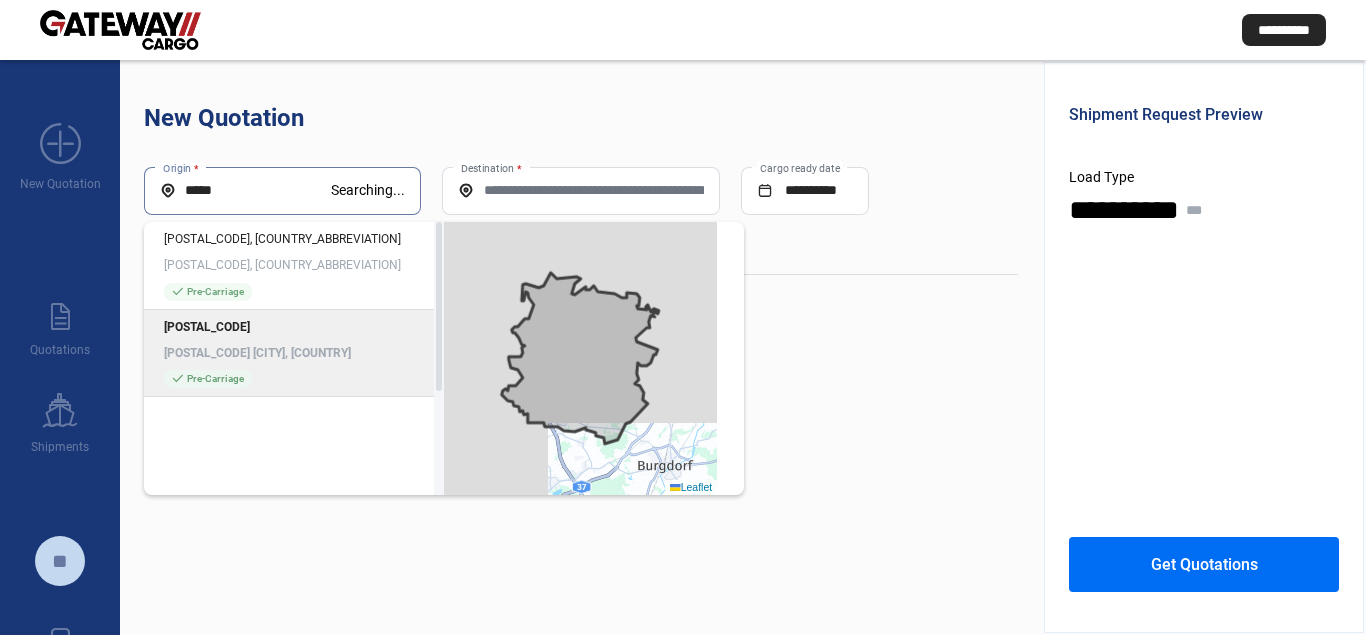 click on "[POSTAL_CODE] [CITY], [COUNTRY]" 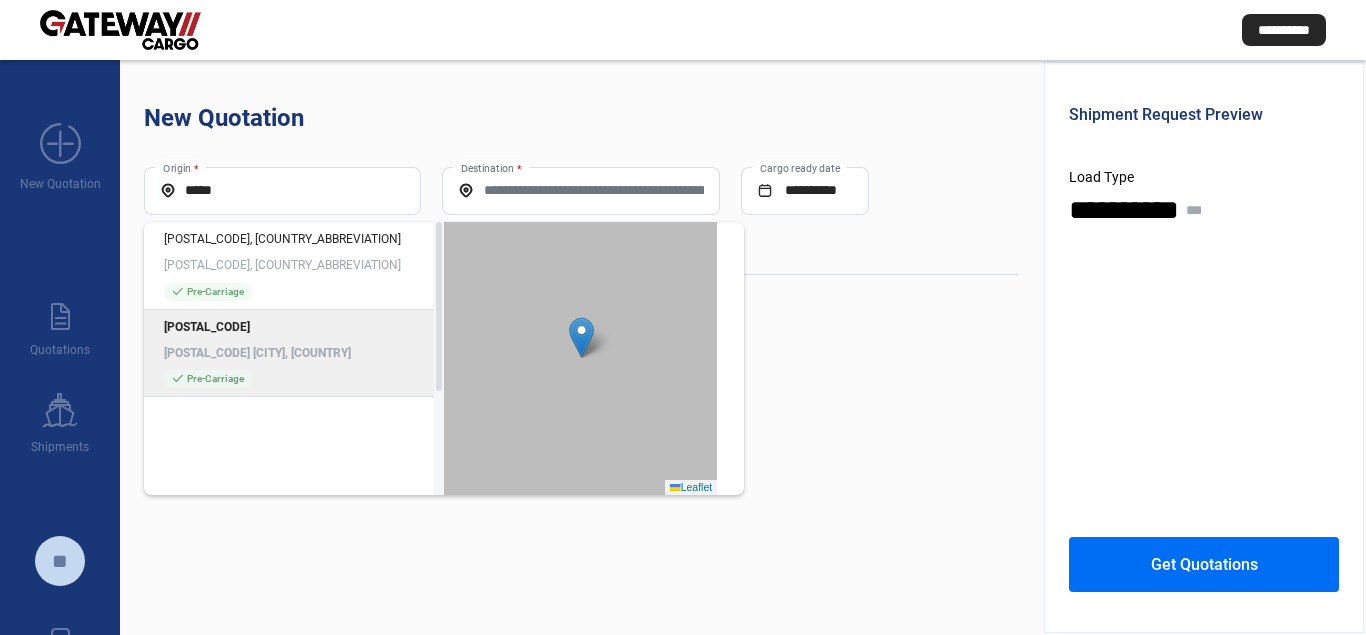 type on "**********" 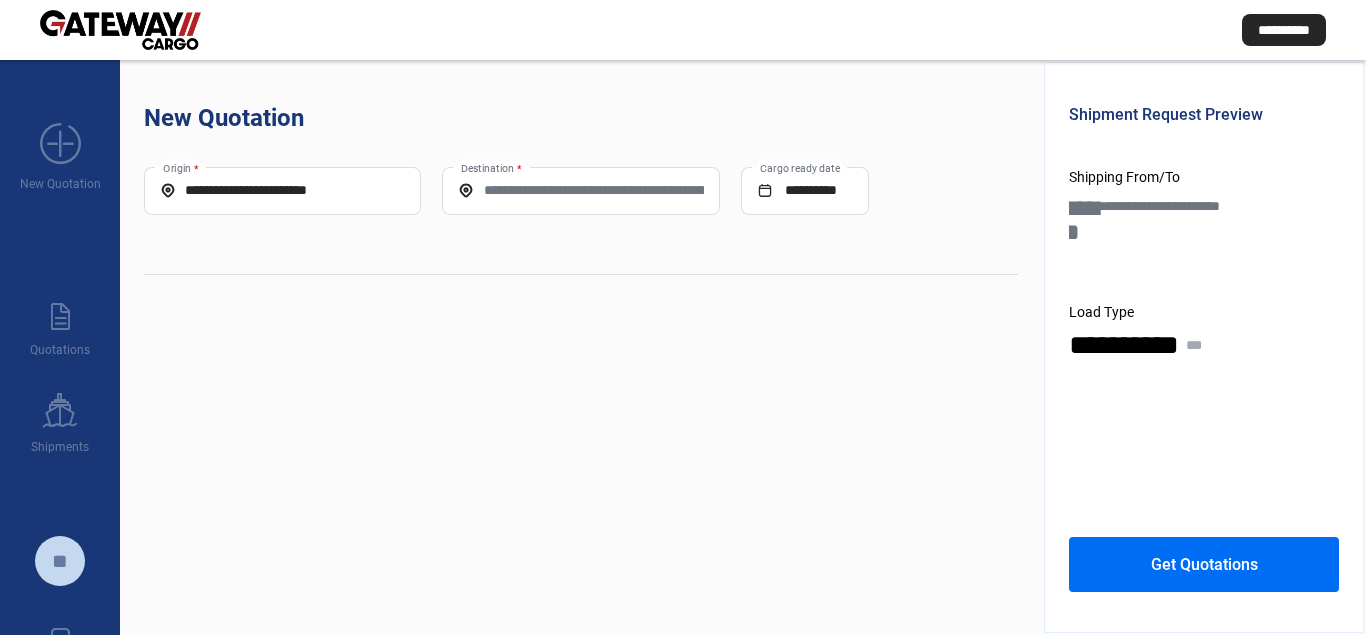 click on "Destination *" at bounding box center [580, 190] 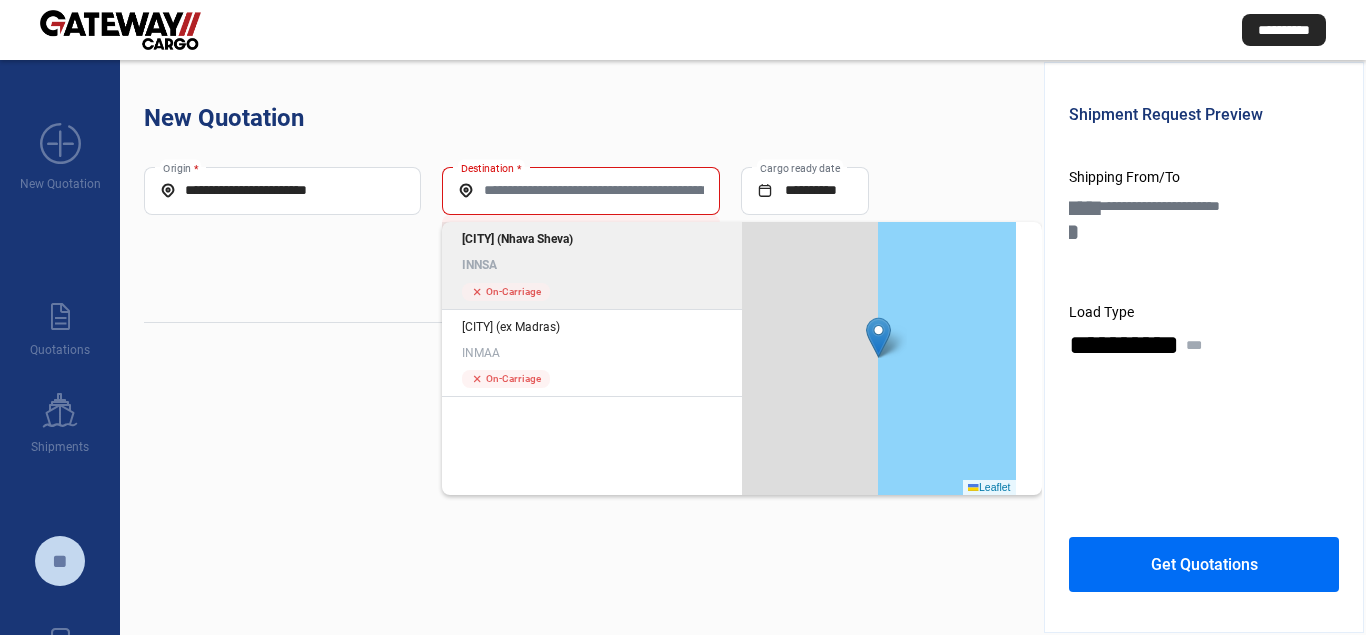 click on "[CITY] (Nhava Sheva) INNSA" 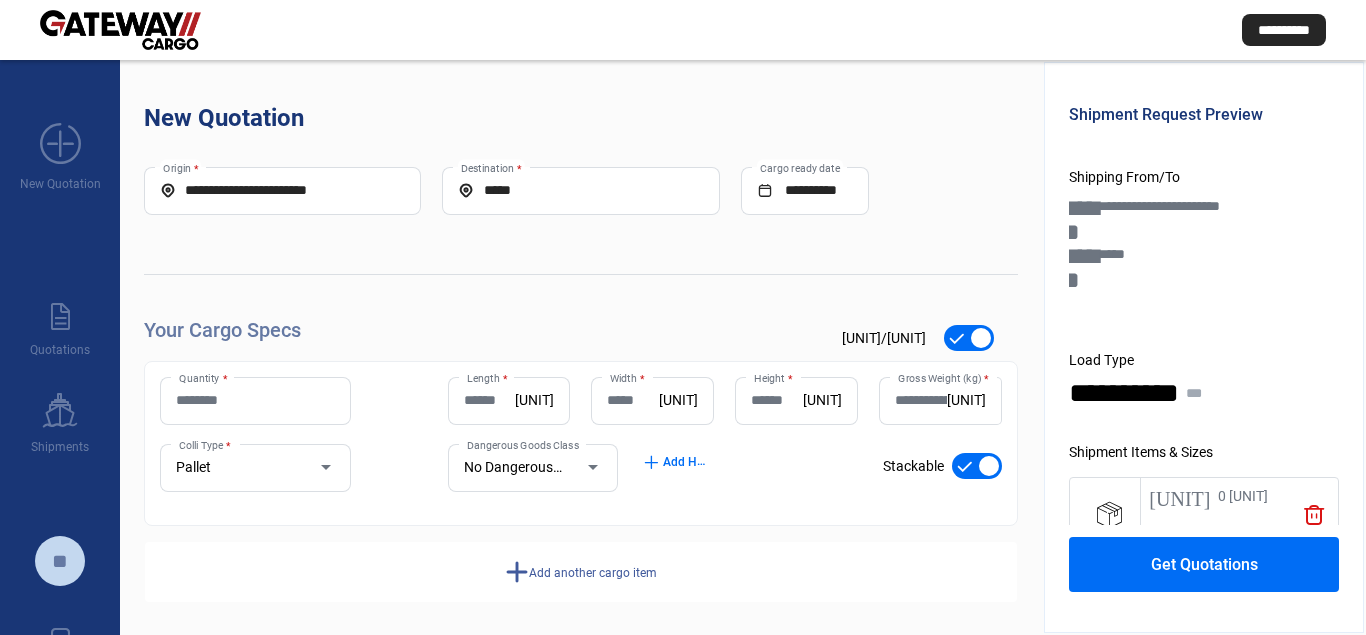 click on "Quantity *" 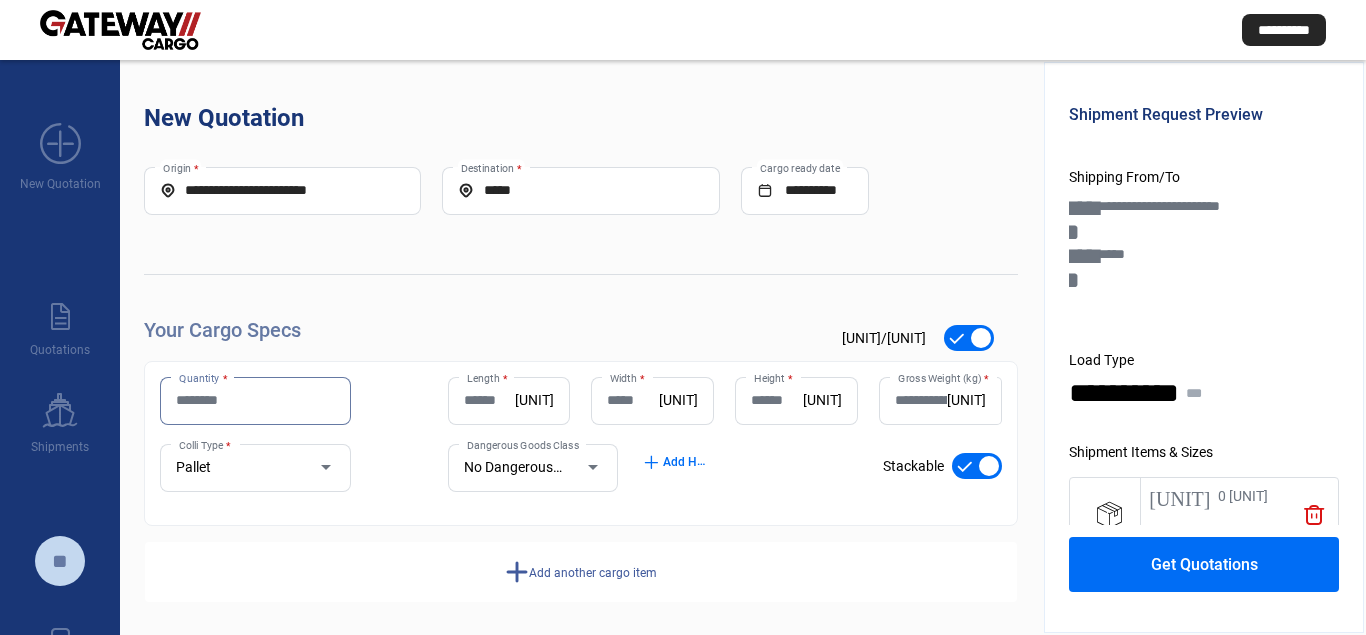 click on "Quantity *" at bounding box center (255, 400) 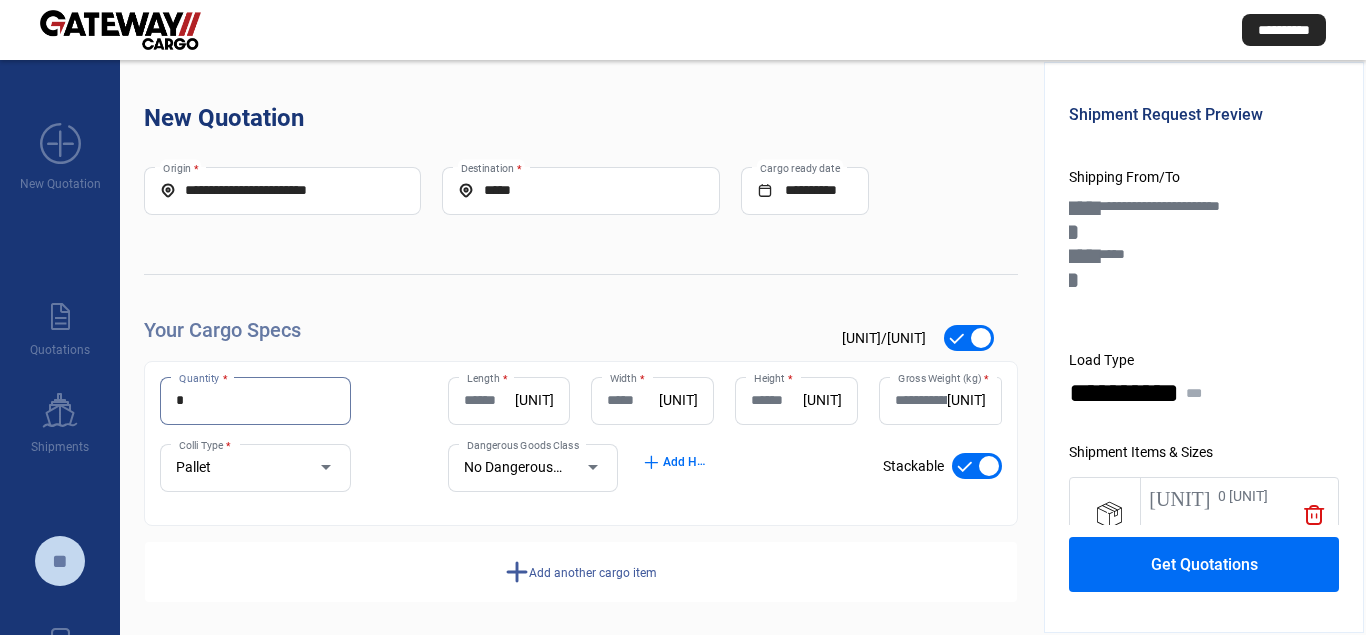 type on "*" 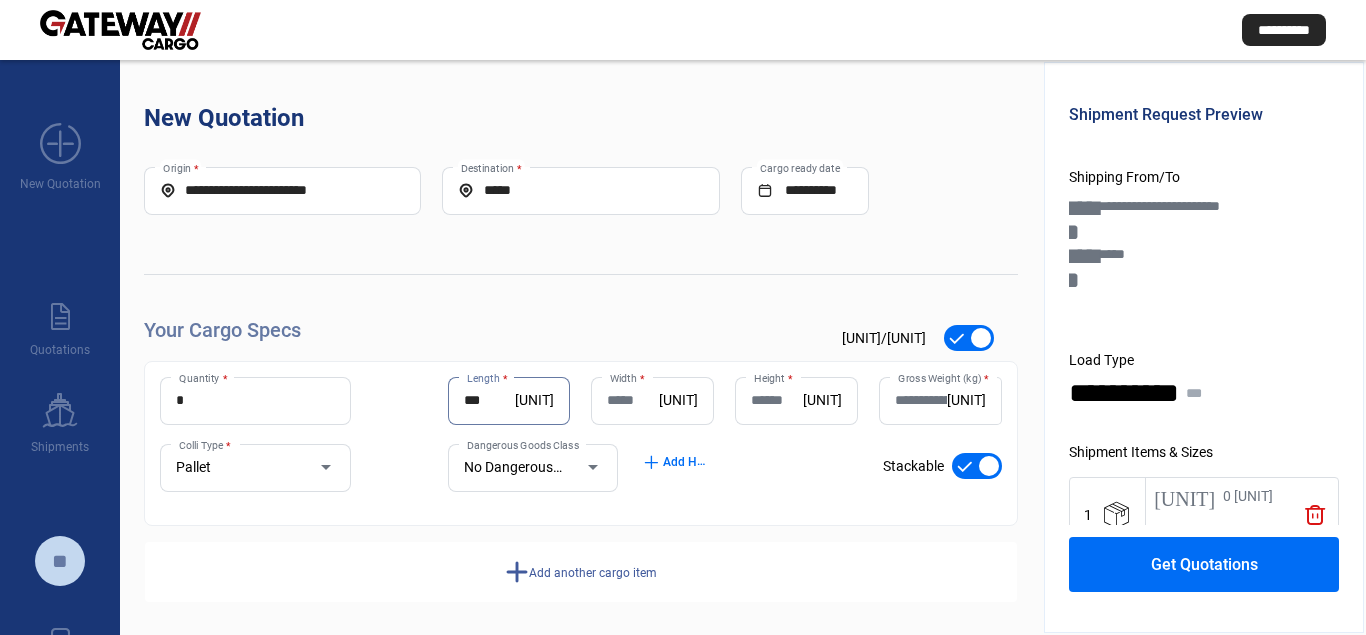 type on "***" 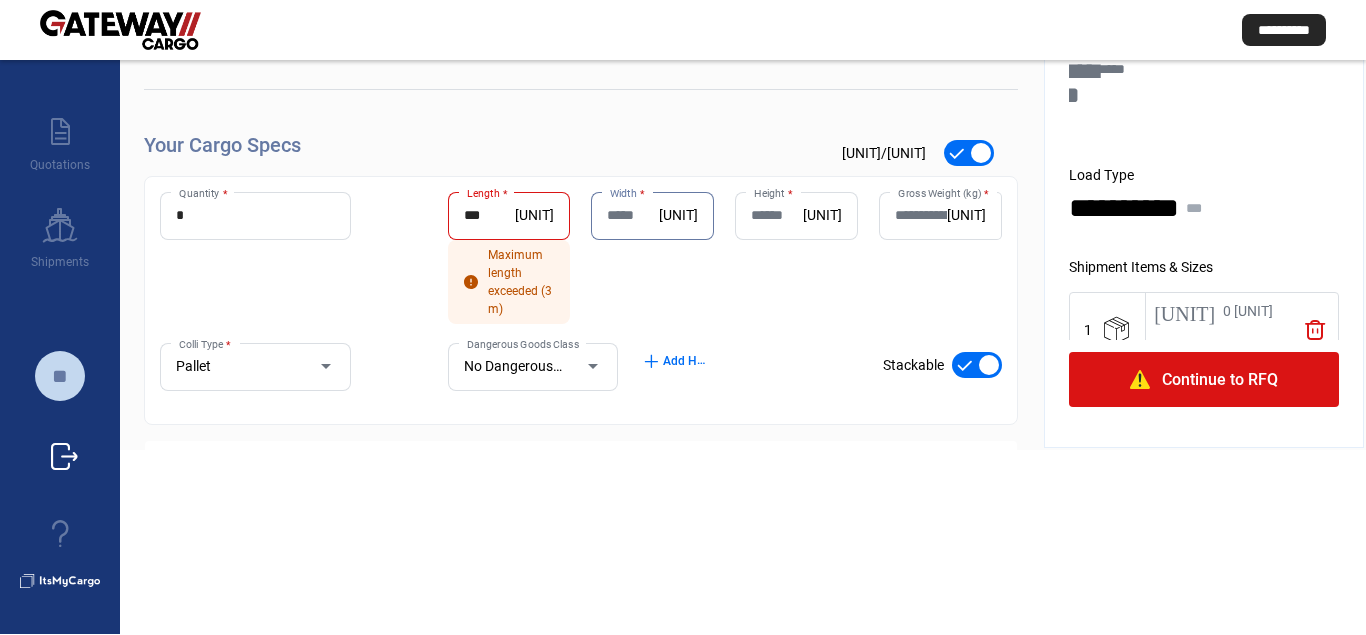 click on "sign_out" at bounding box center [64, 457] 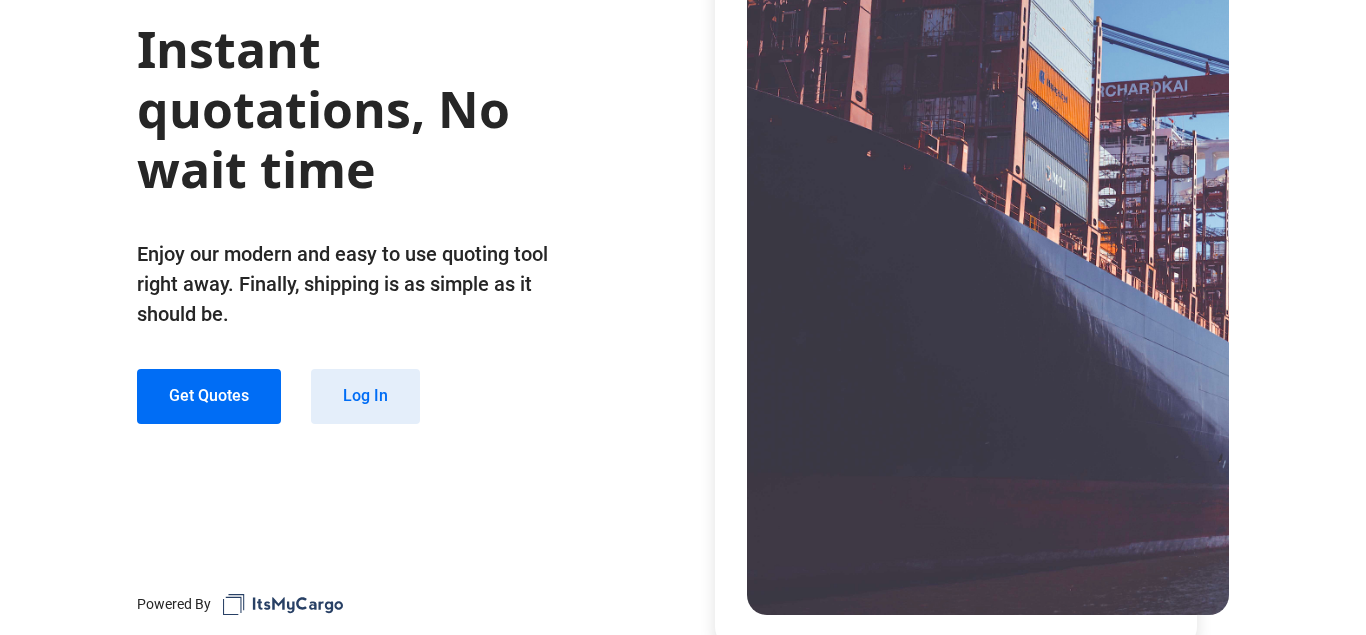 scroll, scrollTop: 209, scrollLeft: 0, axis: vertical 